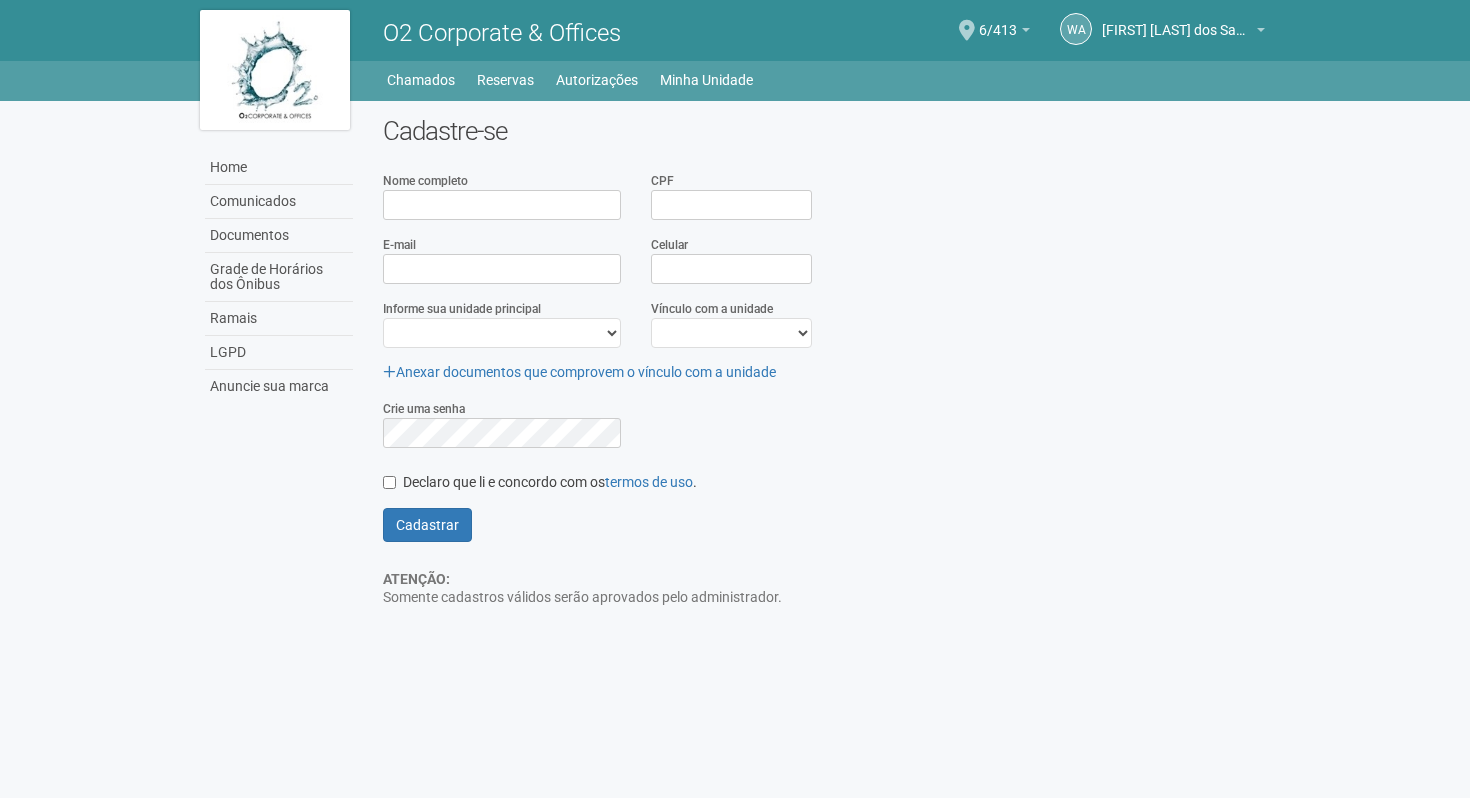 scroll, scrollTop: 0, scrollLeft: 0, axis: both 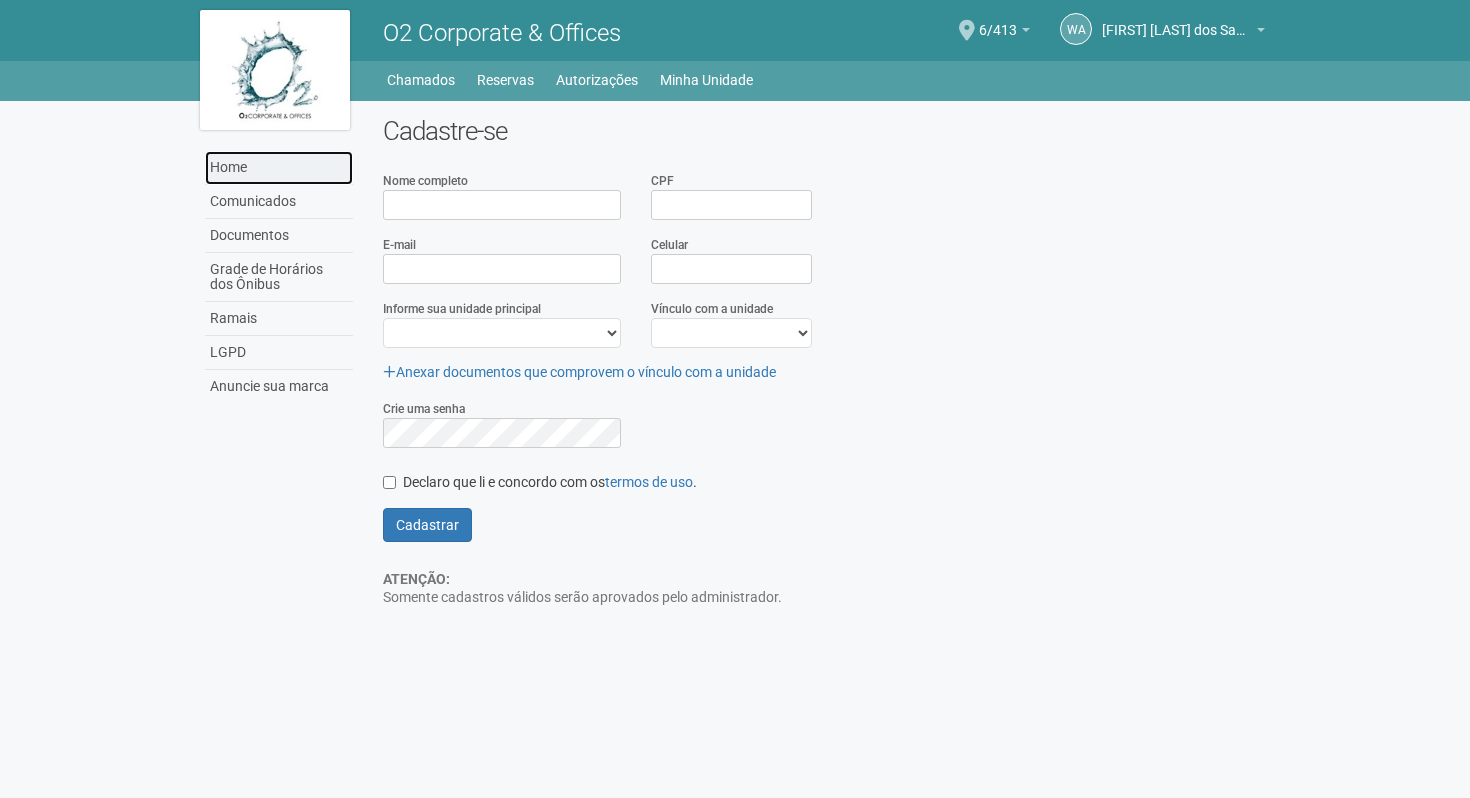 click on "Home" at bounding box center [279, 168] 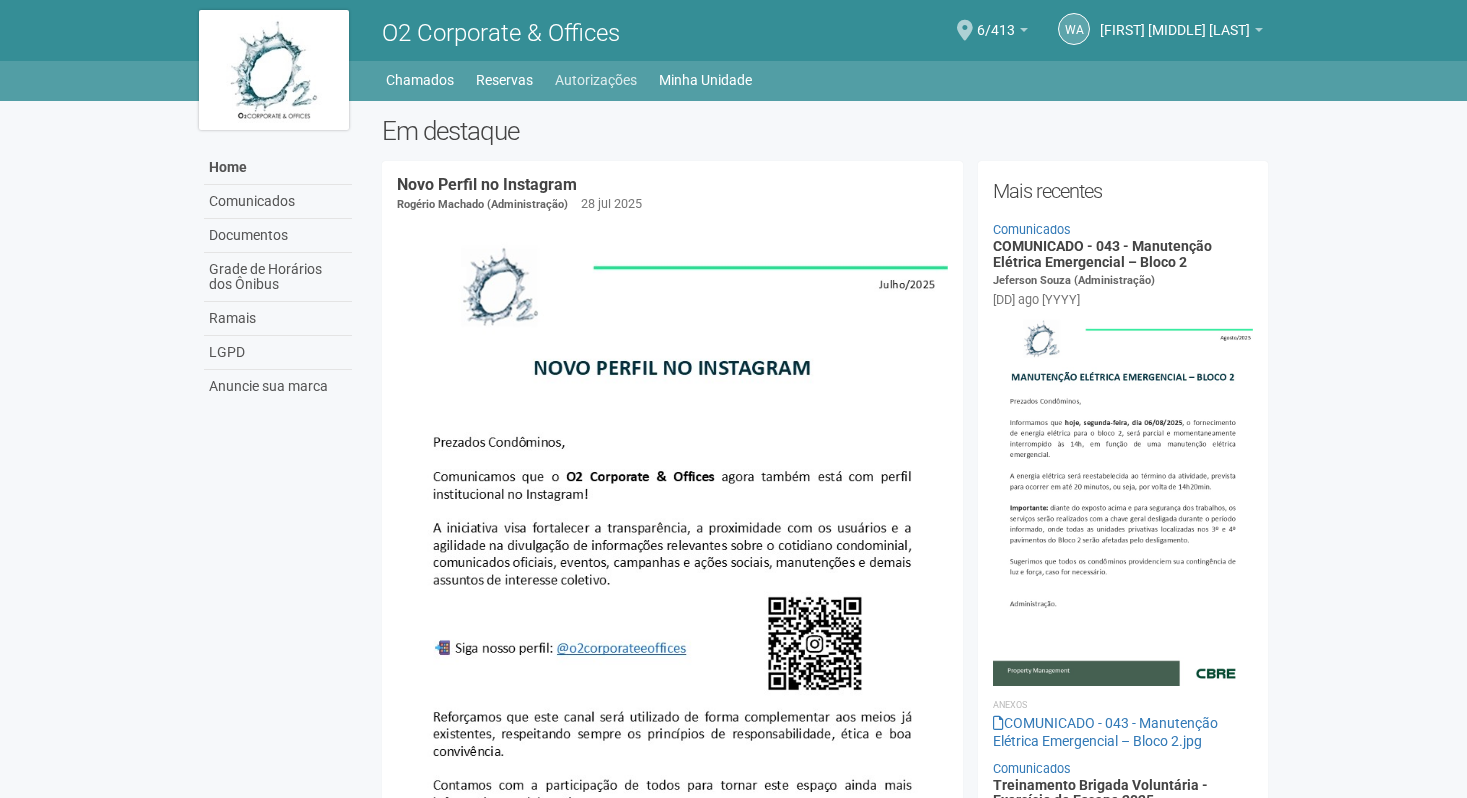 scroll, scrollTop: 0, scrollLeft: 0, axis: both 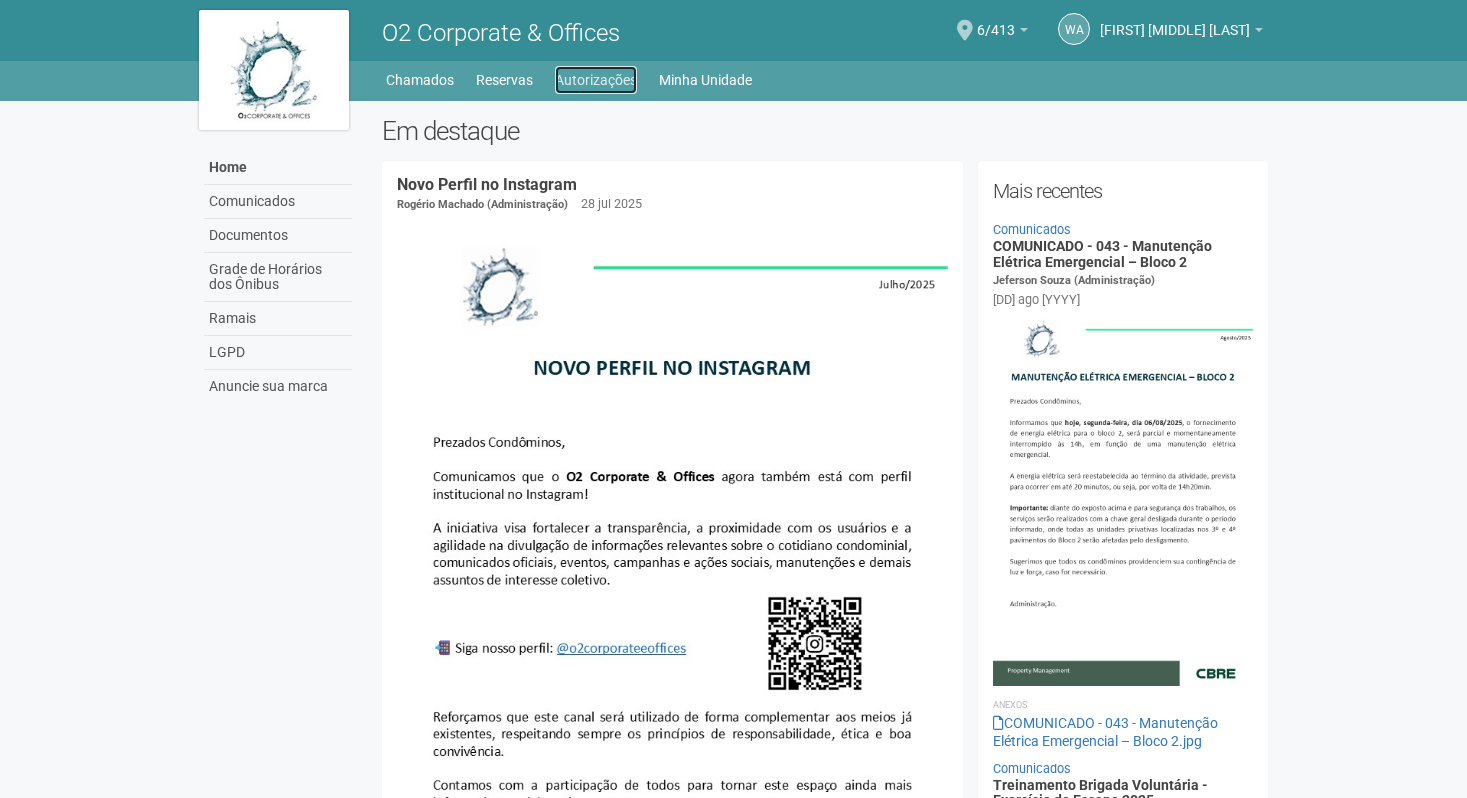 click on "Autorizações" at bounding box center (596, 80) 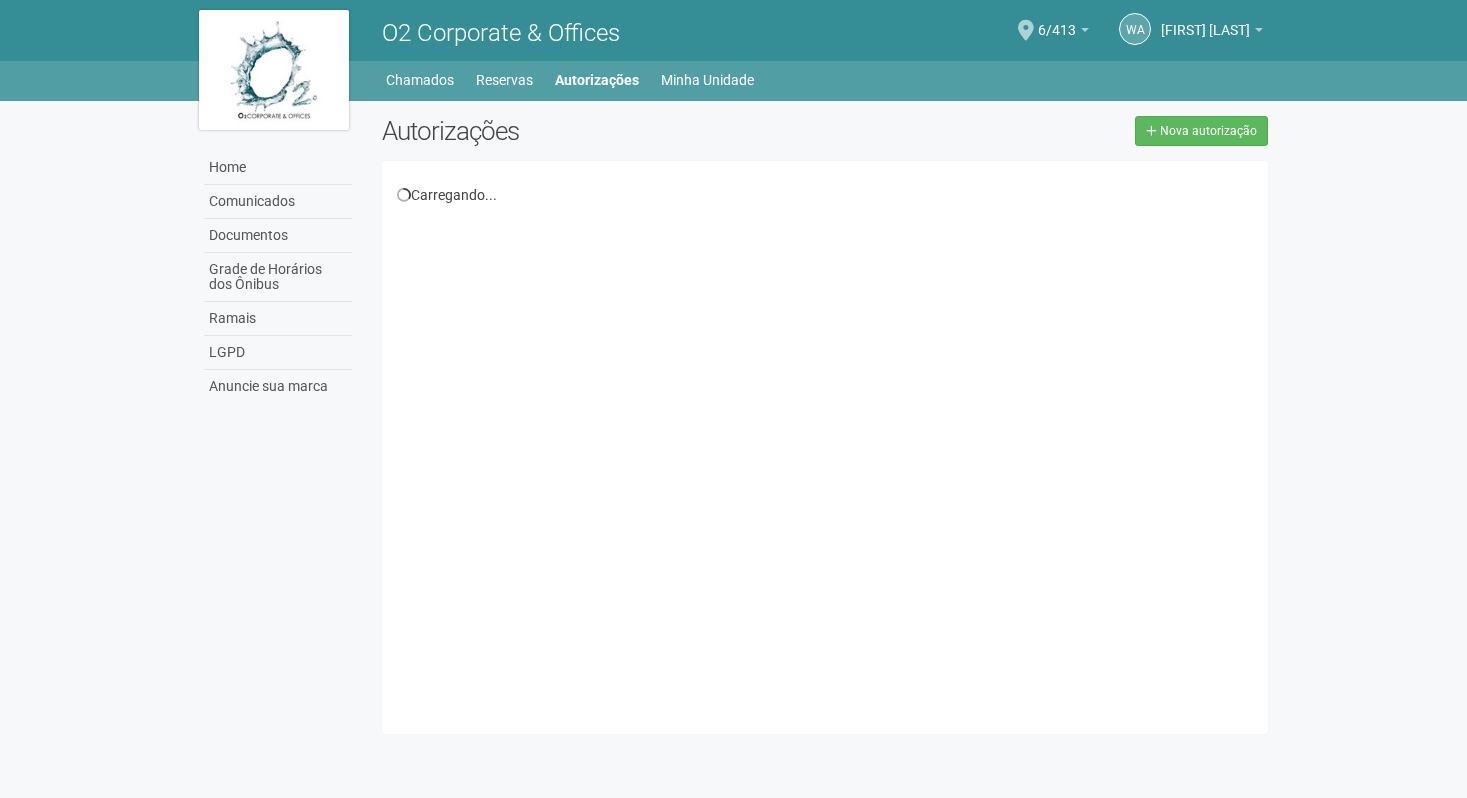 scroll, scrollTop: 0, scrollLeft: 0, axis: both 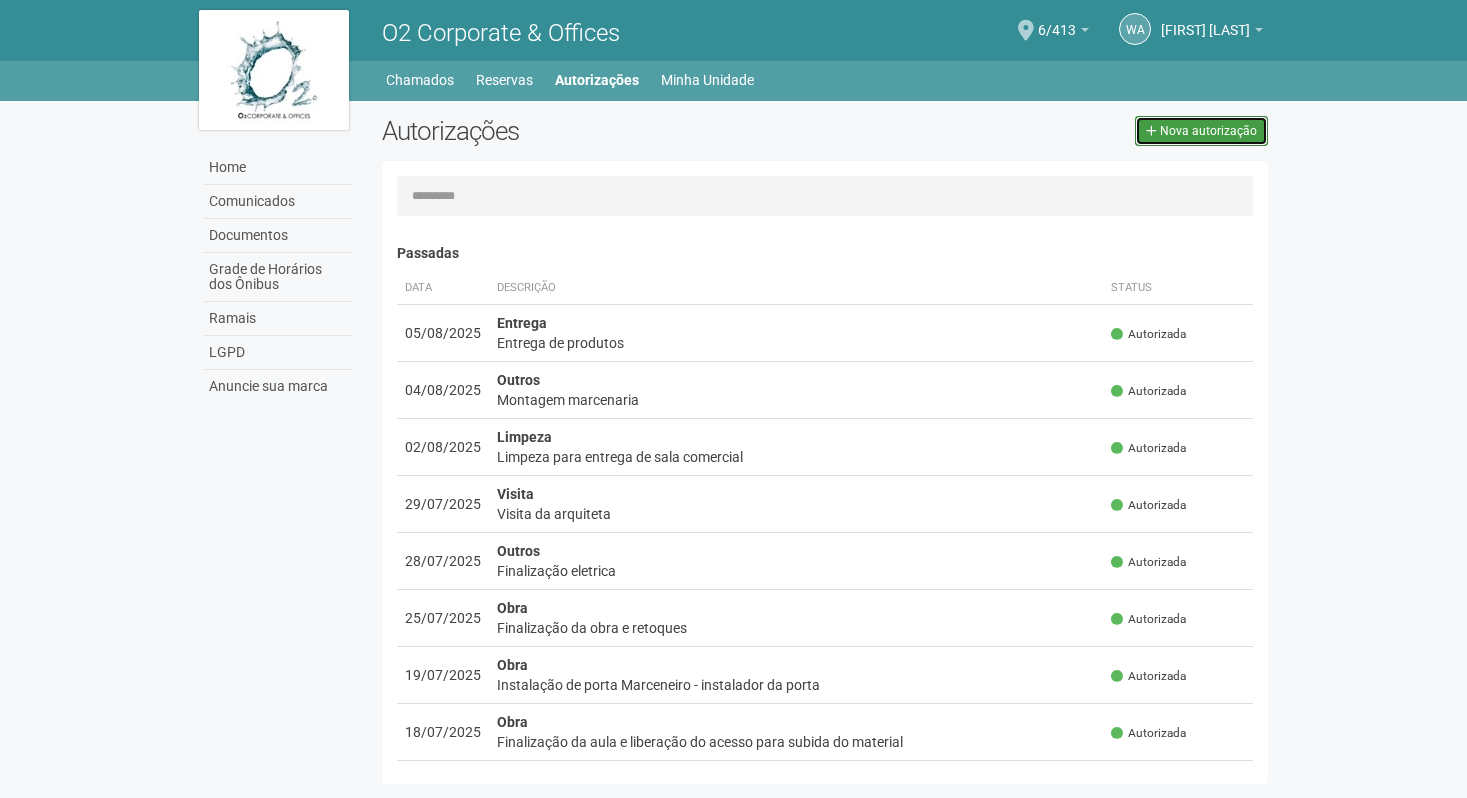 click on "Nova autorização" at bounding box center (1208, 131) 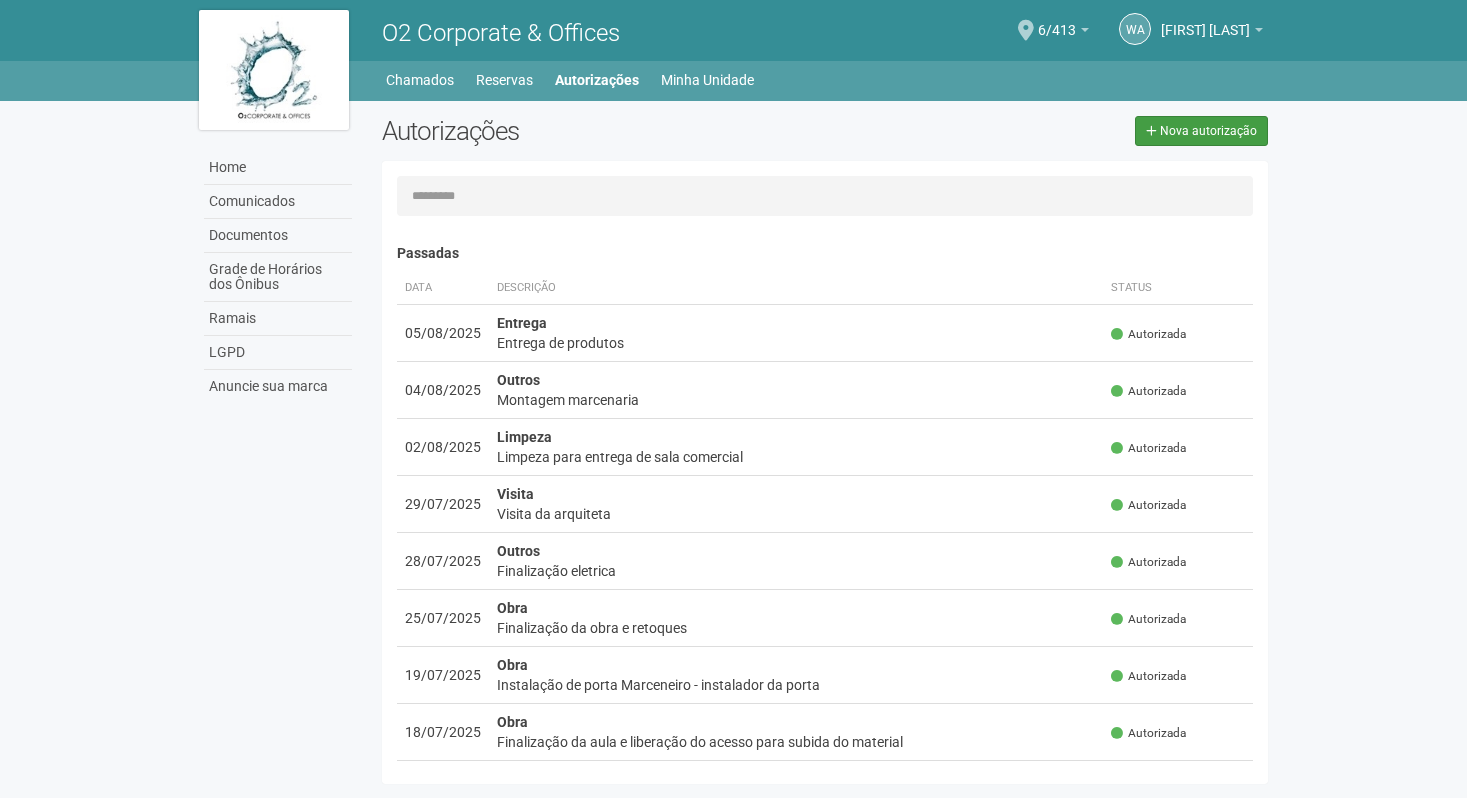 select on "**" 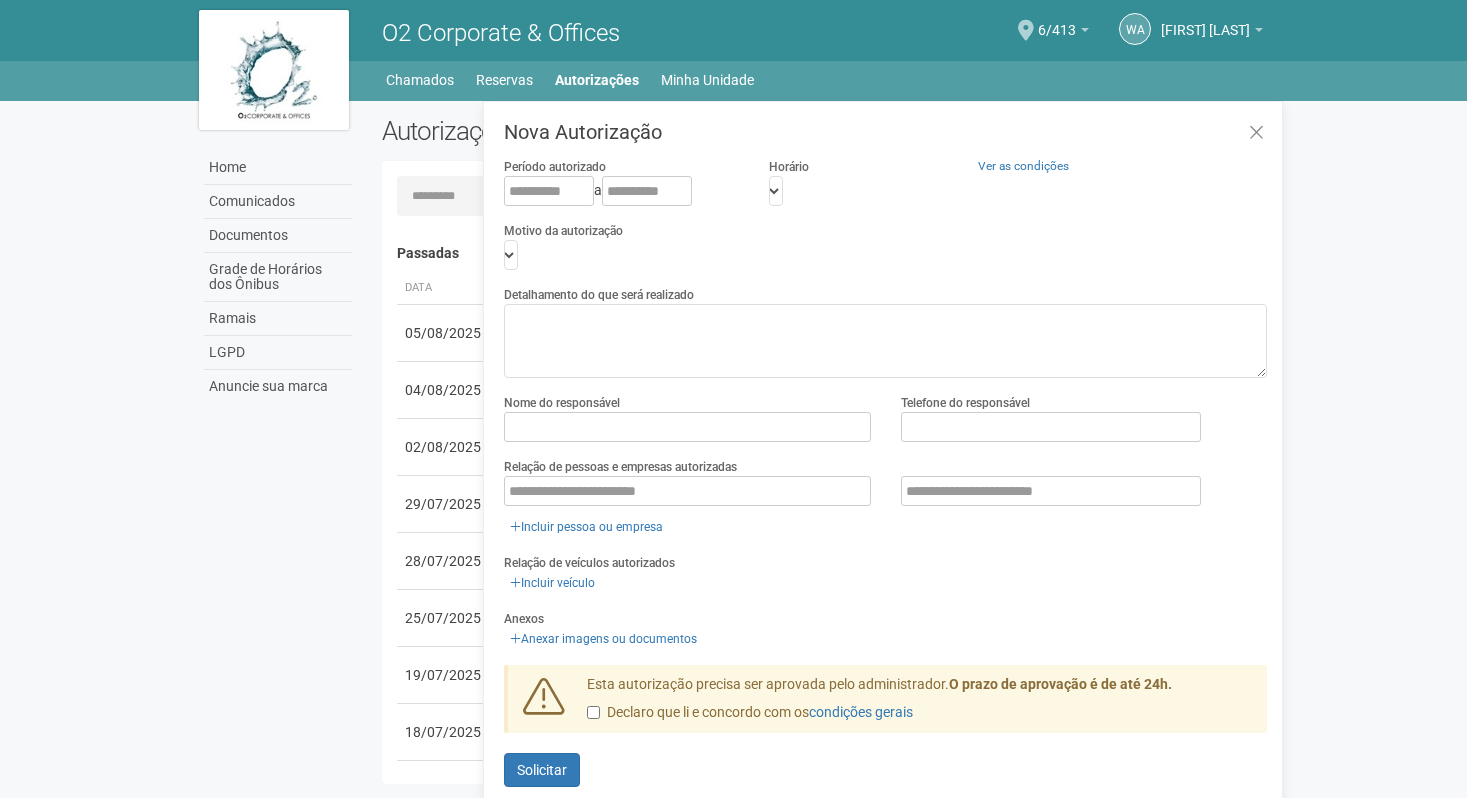 scroll, scrollTop: 31, scrollLeft: 0, axis: vertical 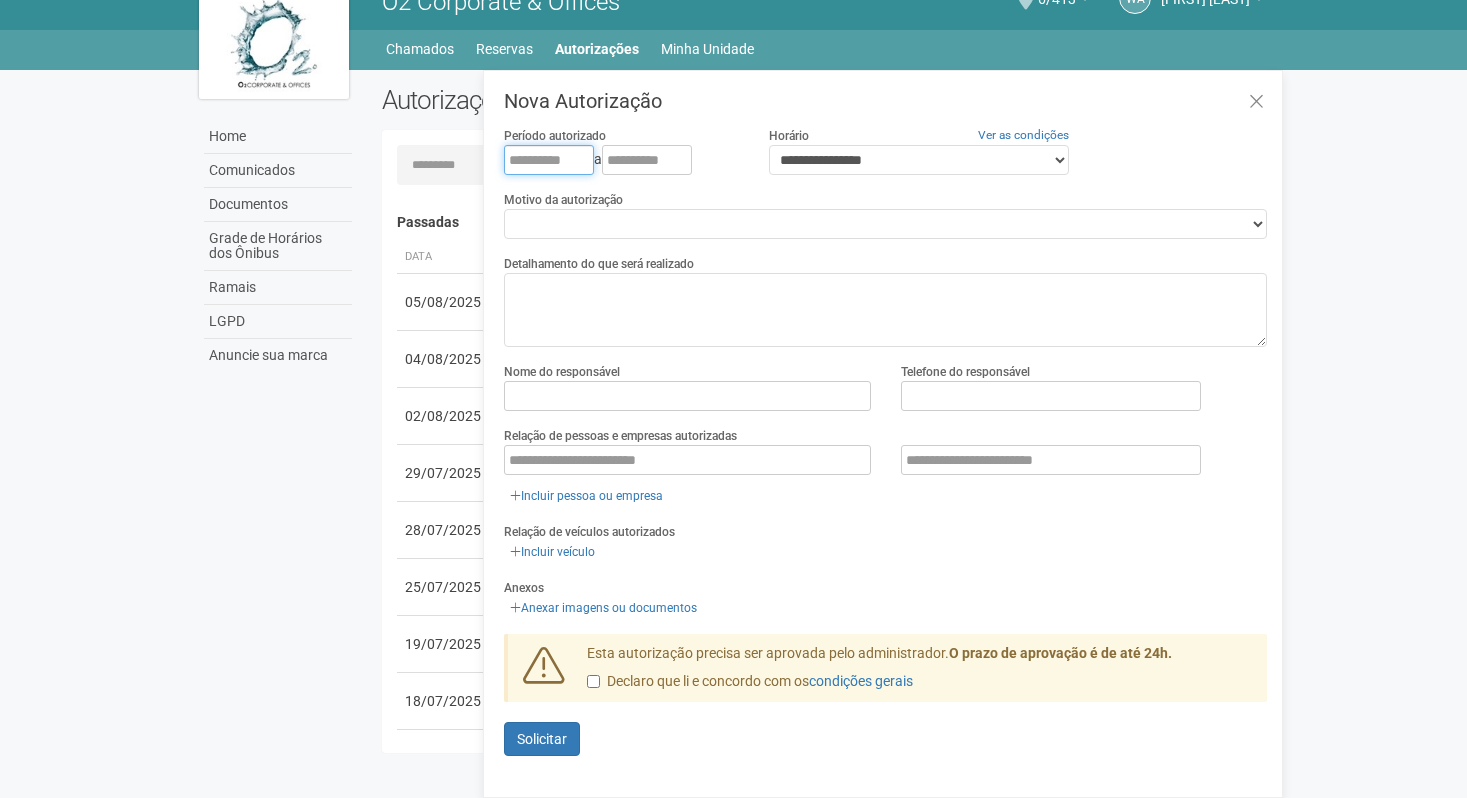 click at bounding box center (549, 160) 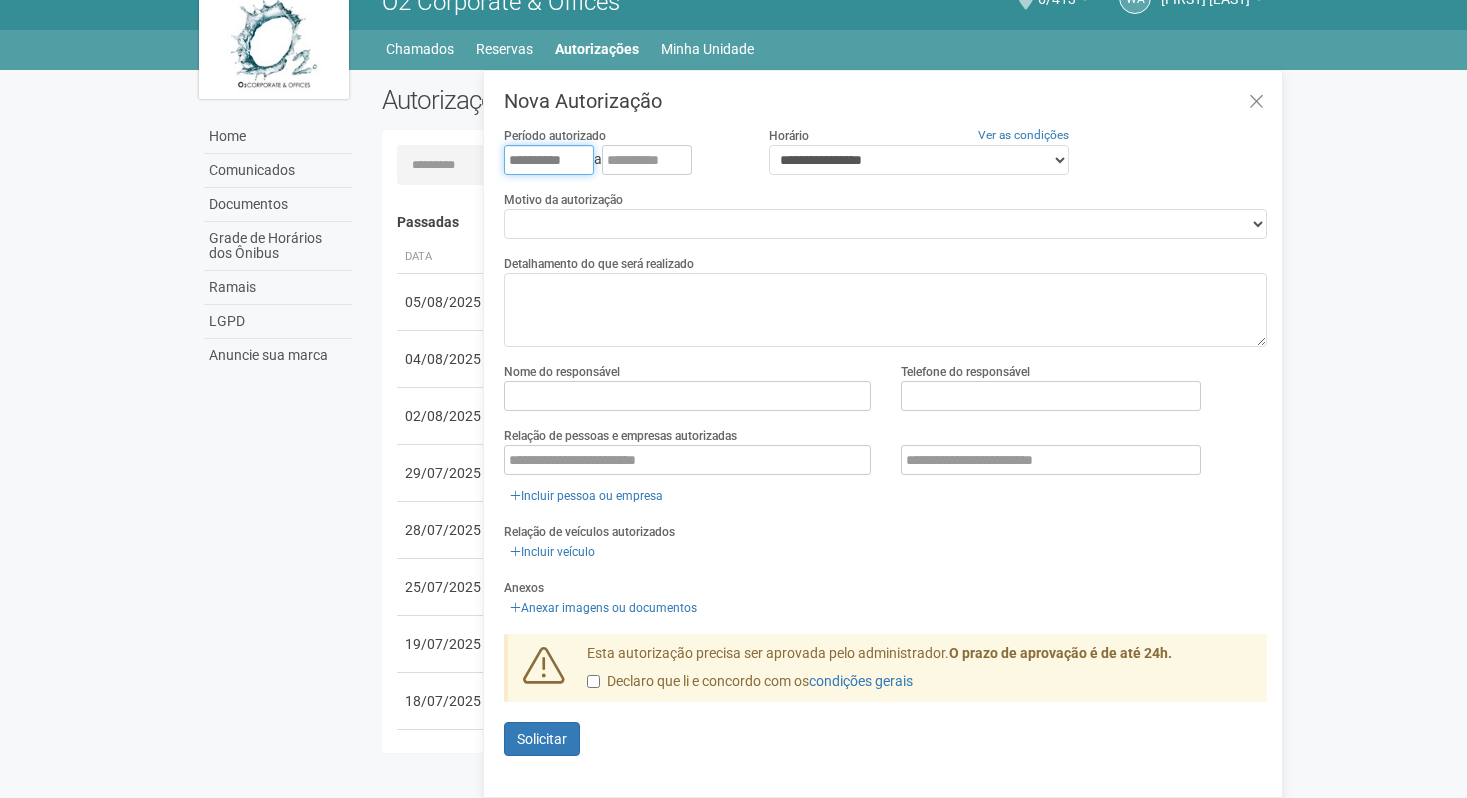 type on "**********" 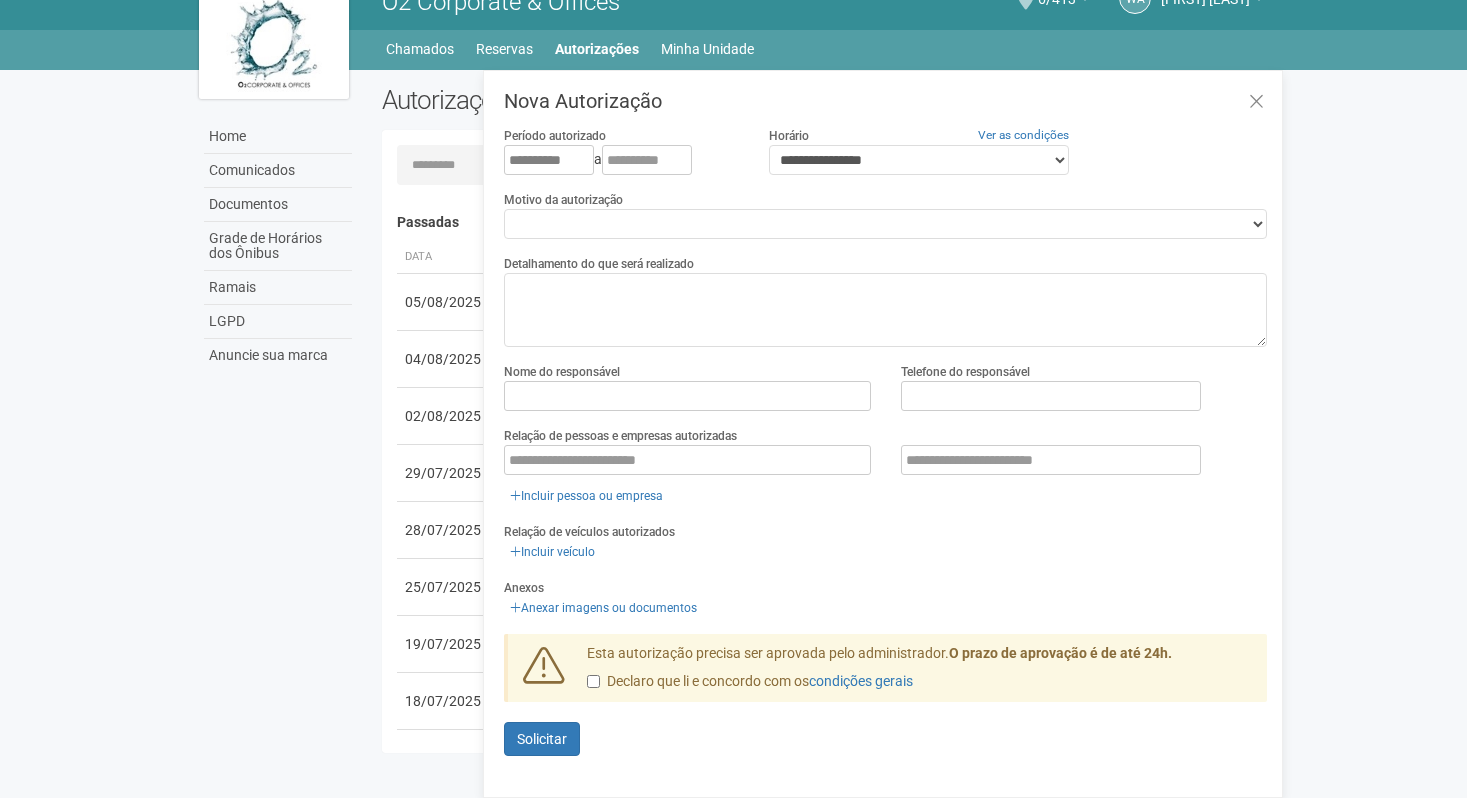 click on "**********" at bounding box center [621, 160] 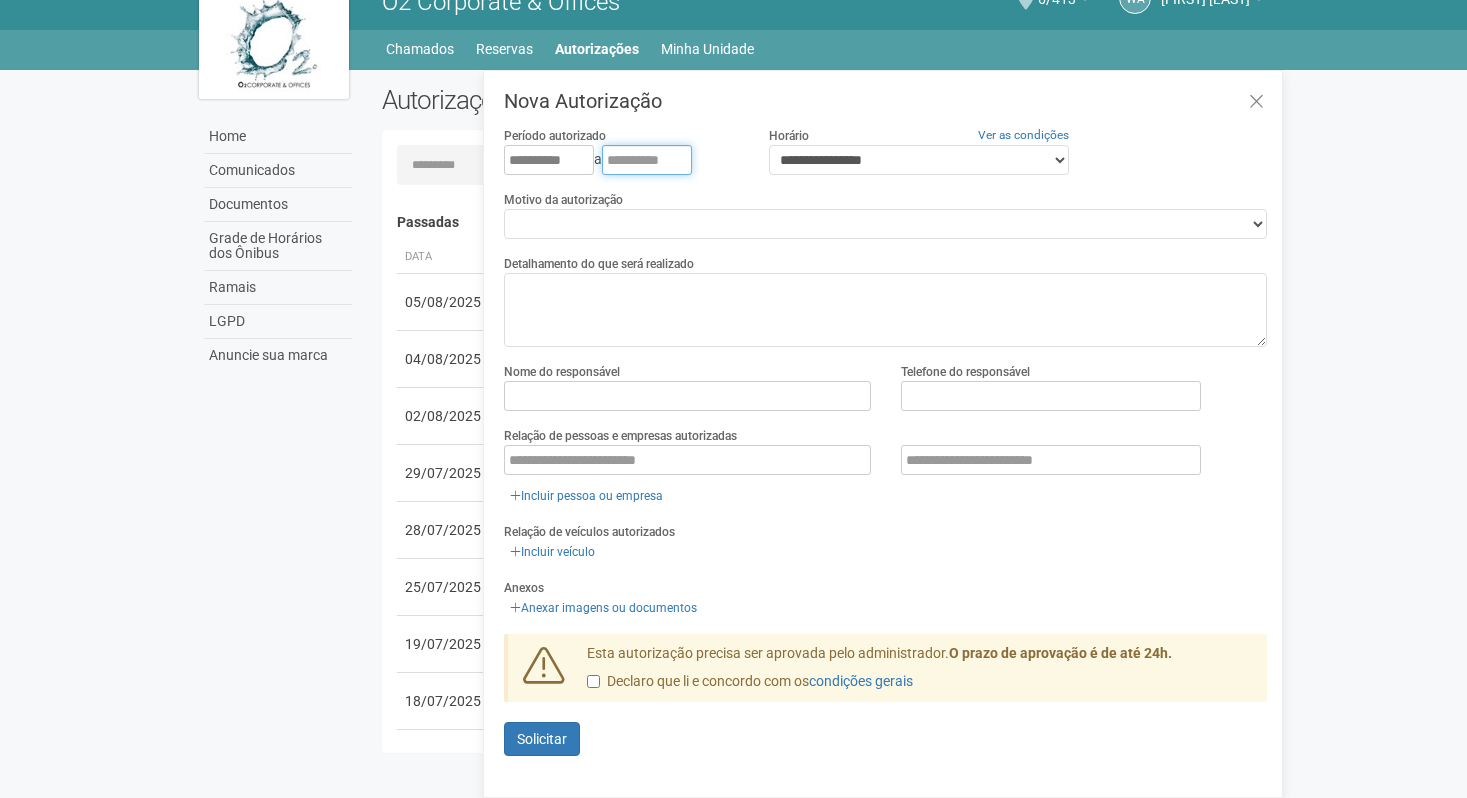 click at bounding box center [647, 160] 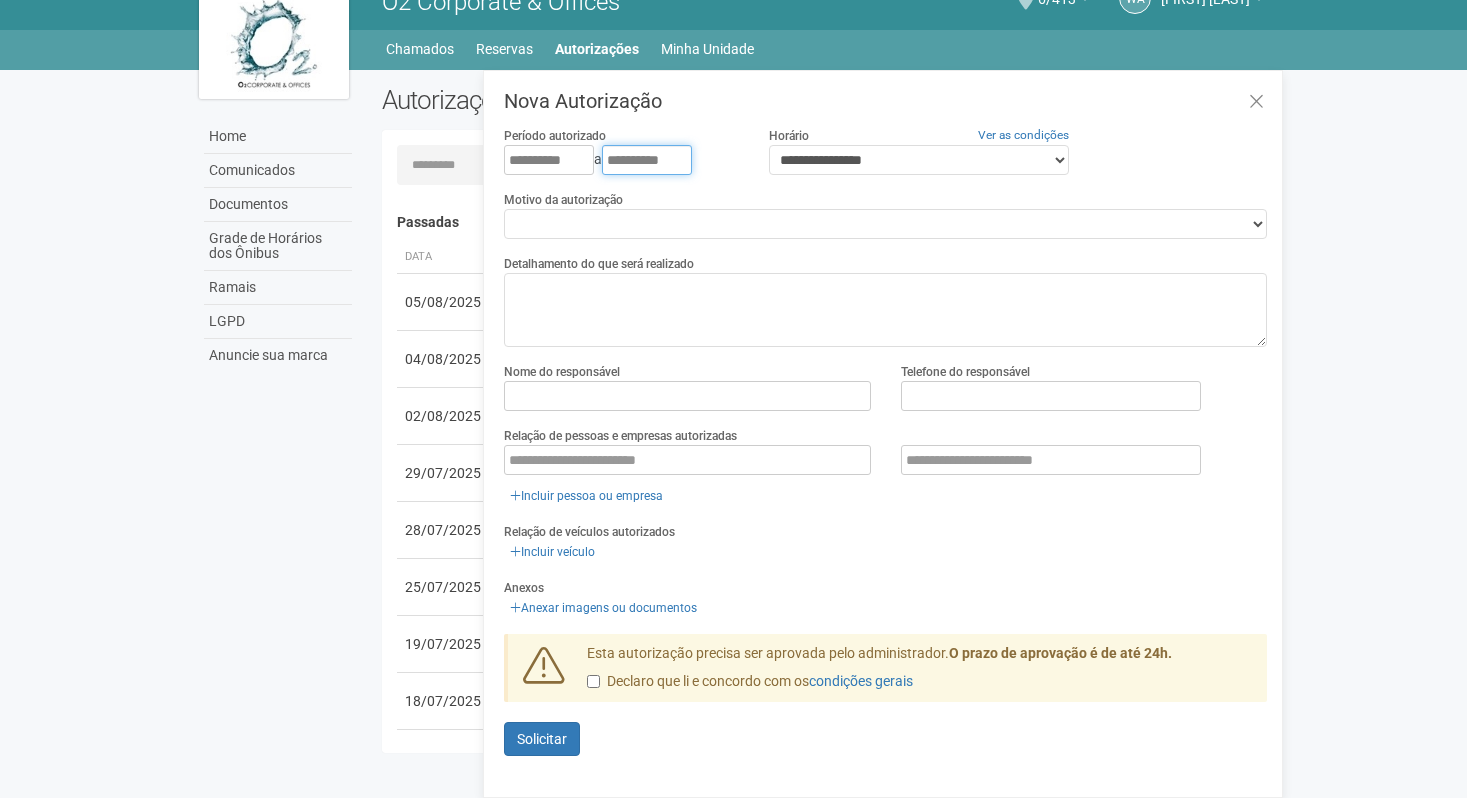 type on "**********" 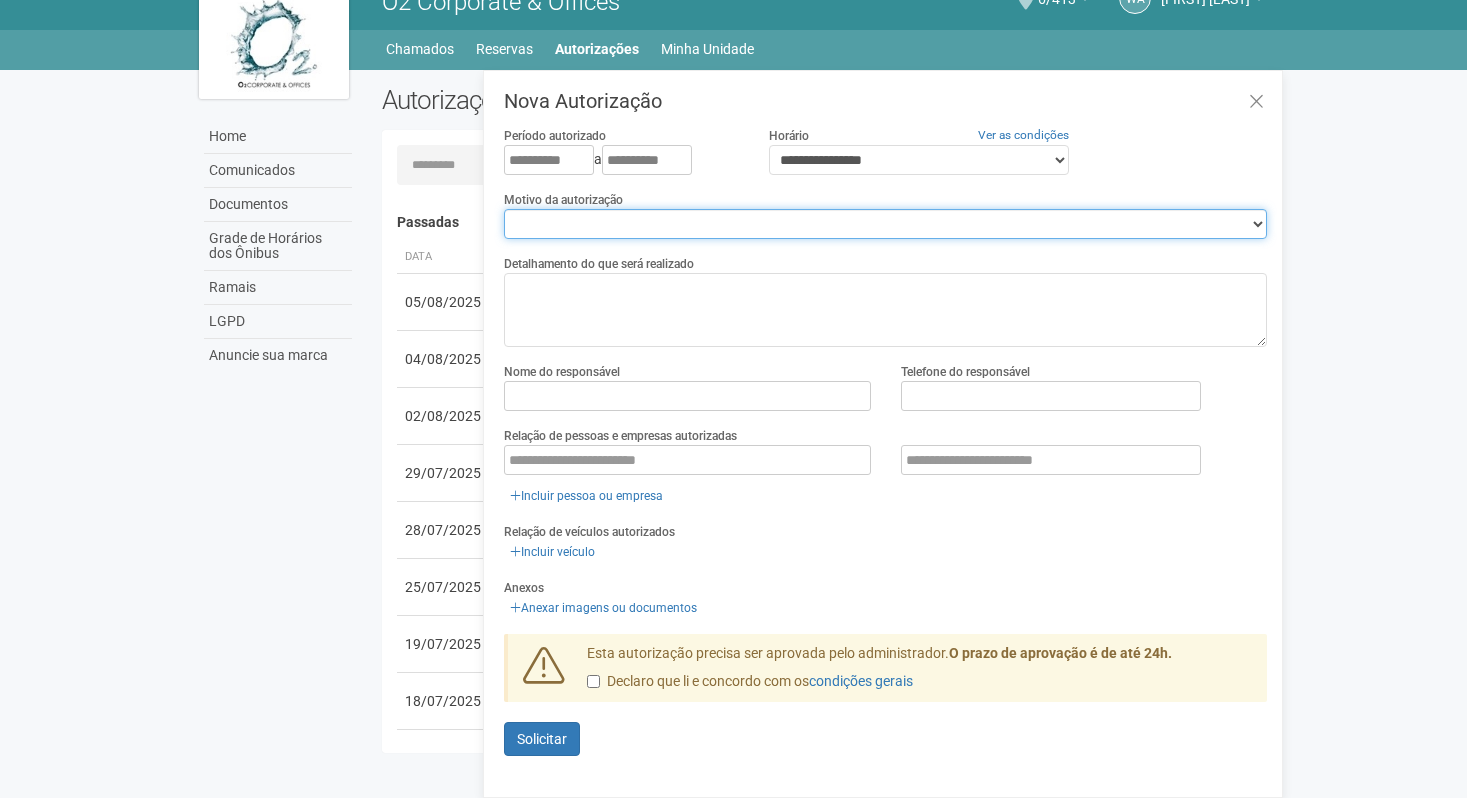click on "**********" at bounding box center [885, 224] 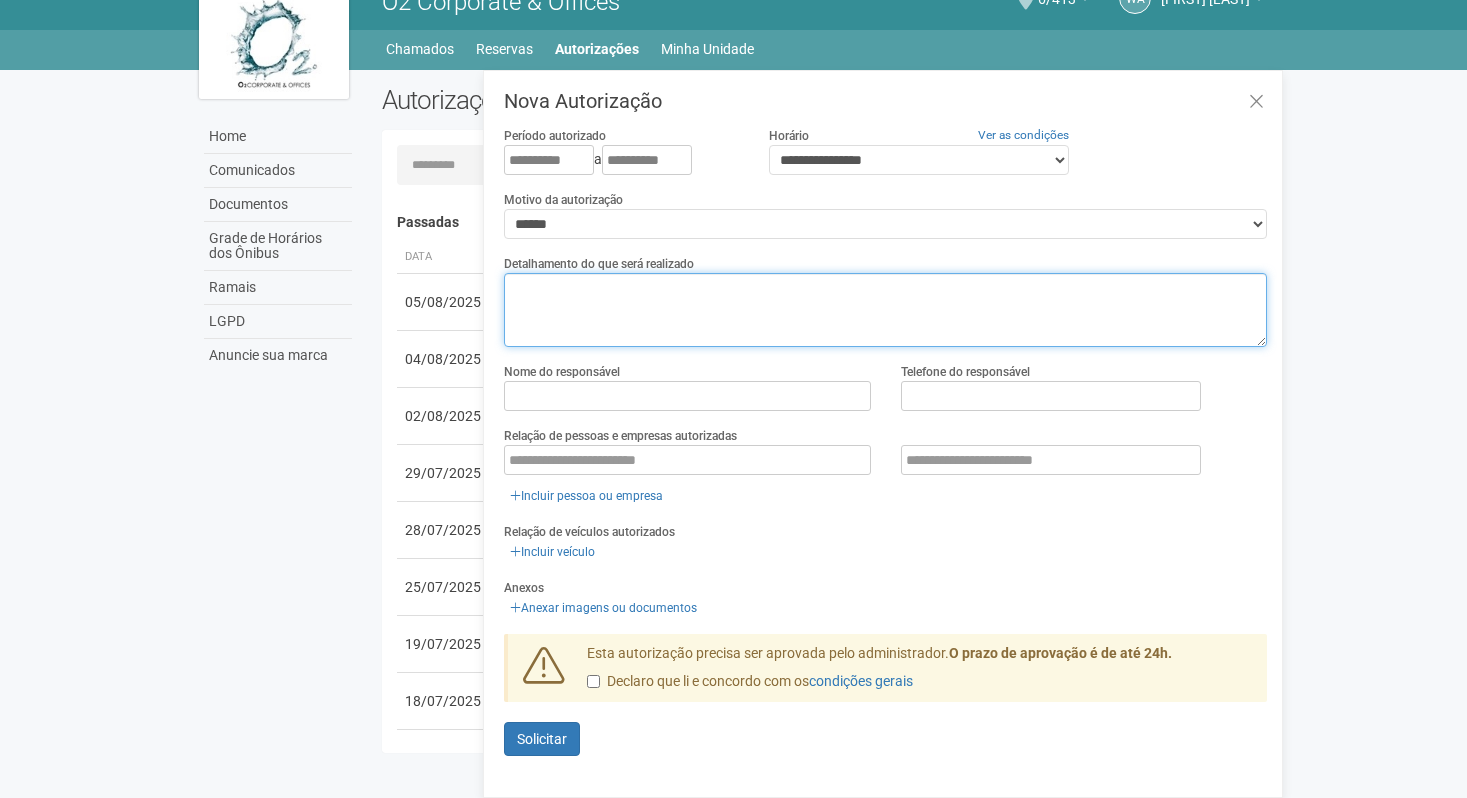 click at bounding box center [885, 310] 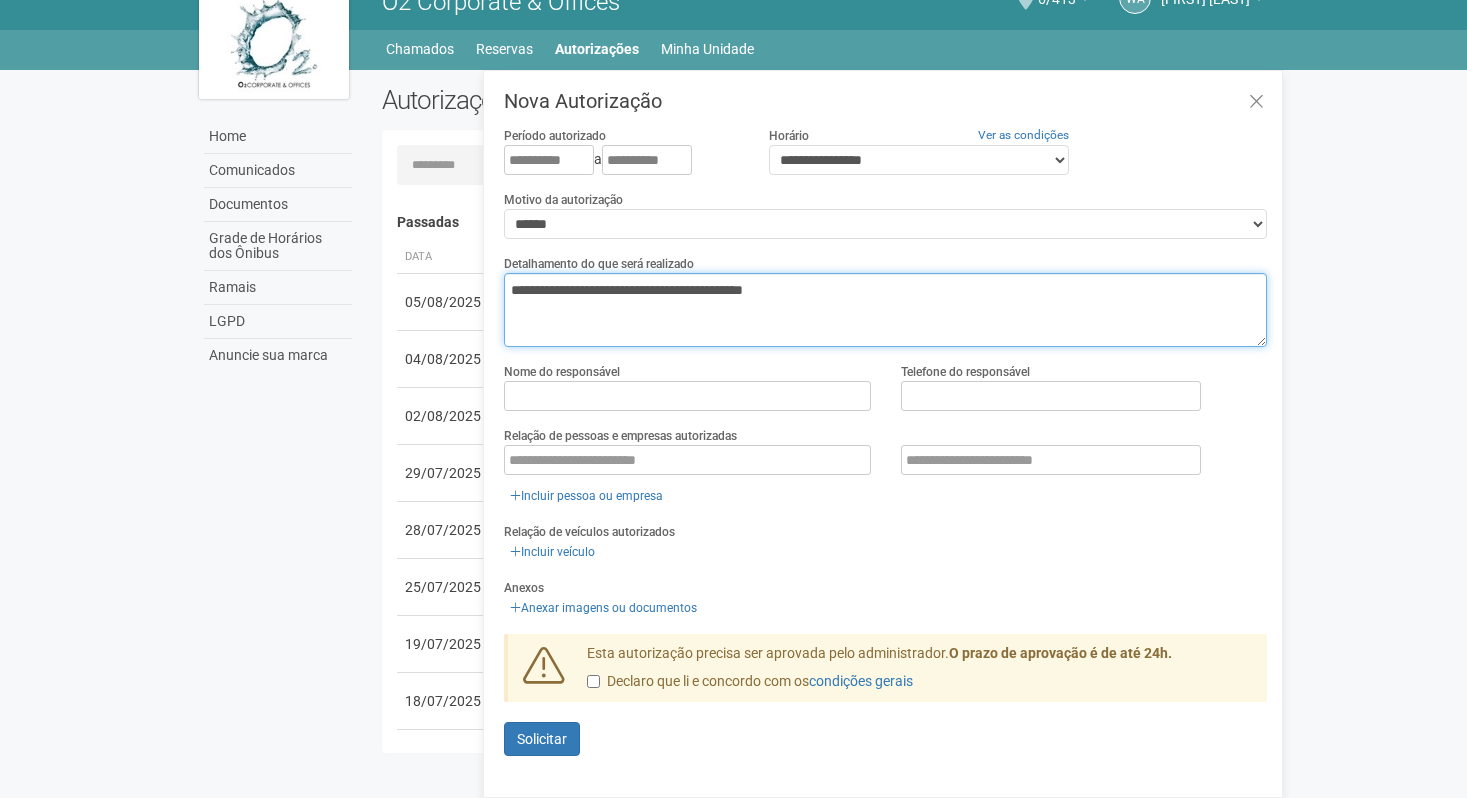 type on "**********" 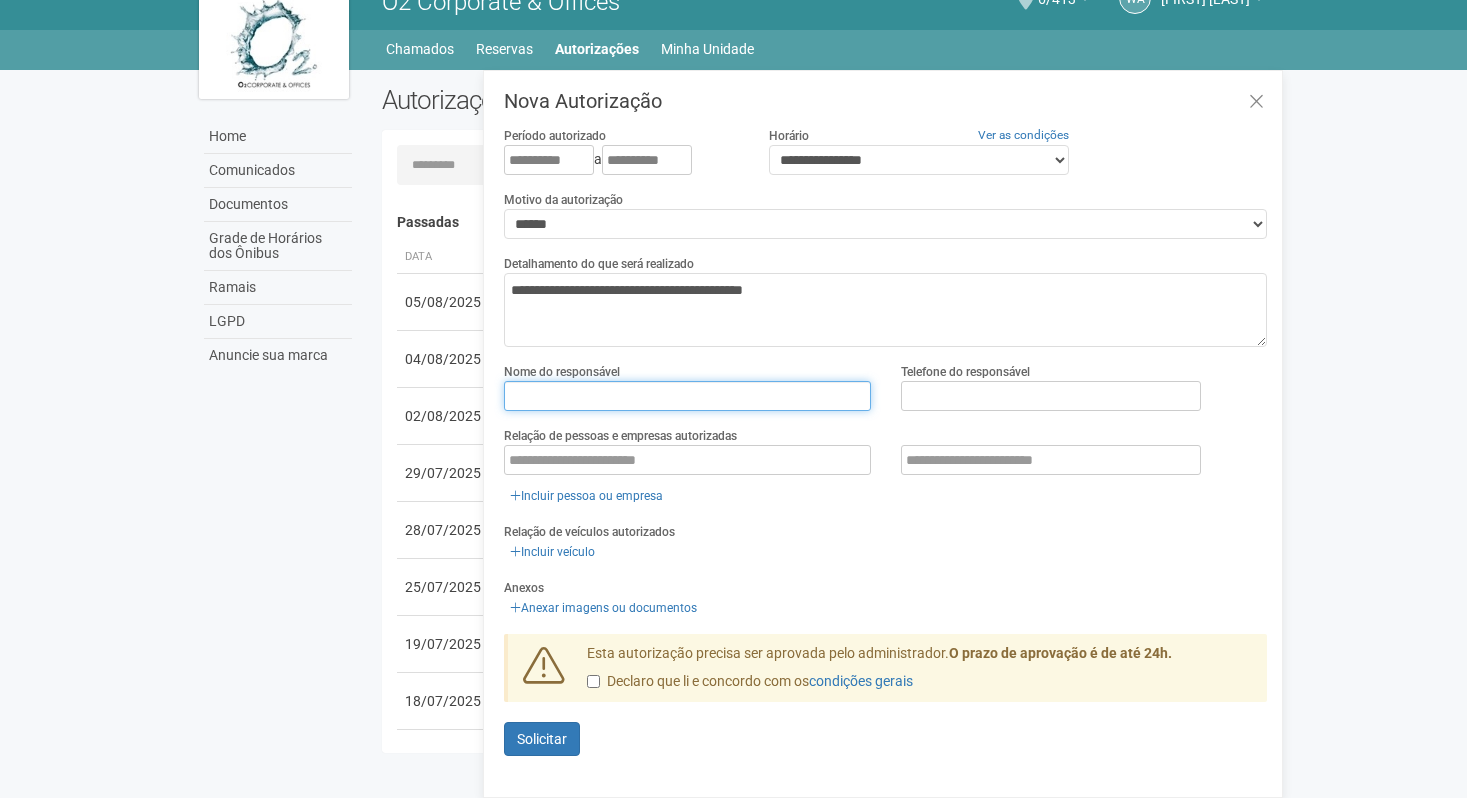 click at bounding box center (687, 396) 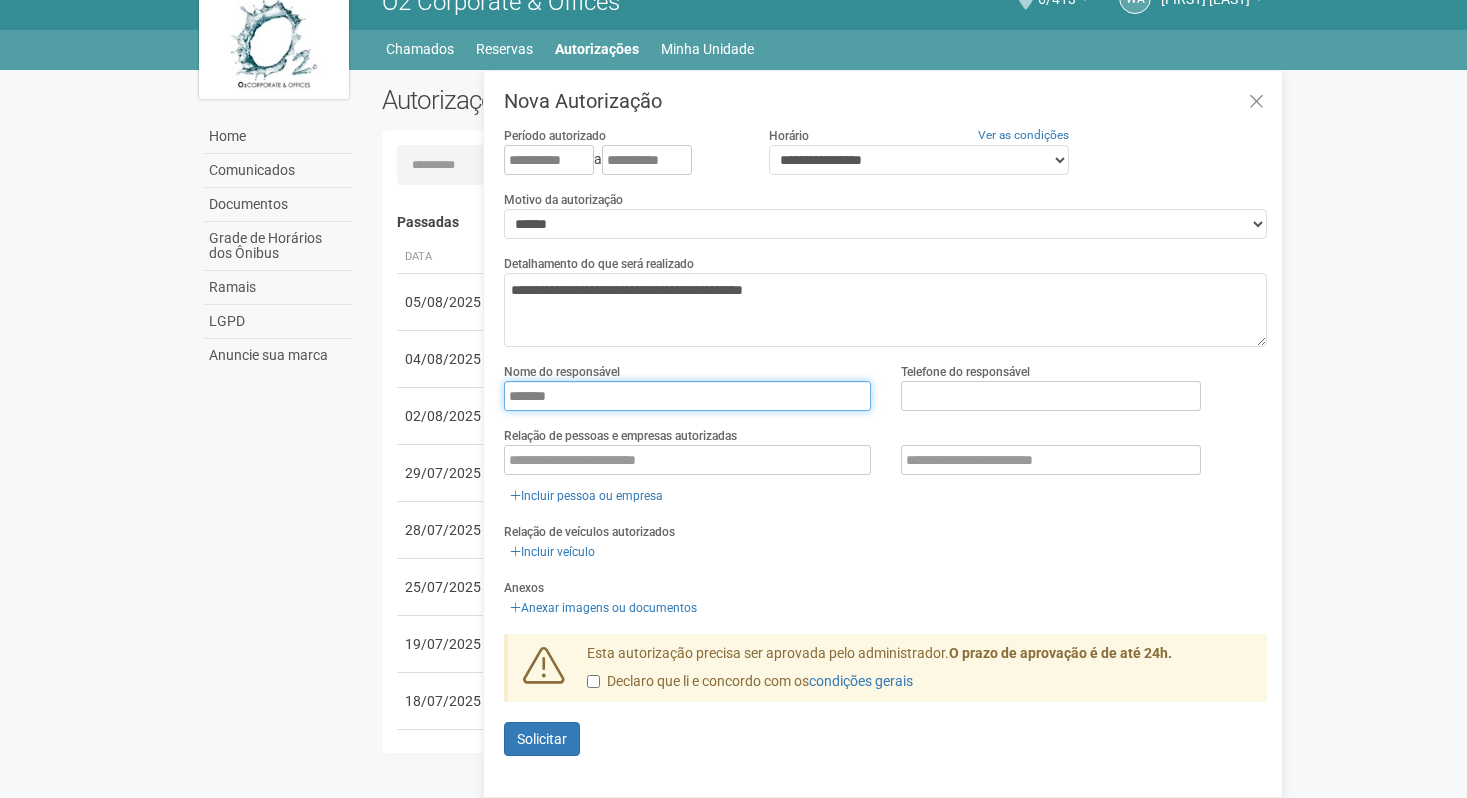 type on "*******" 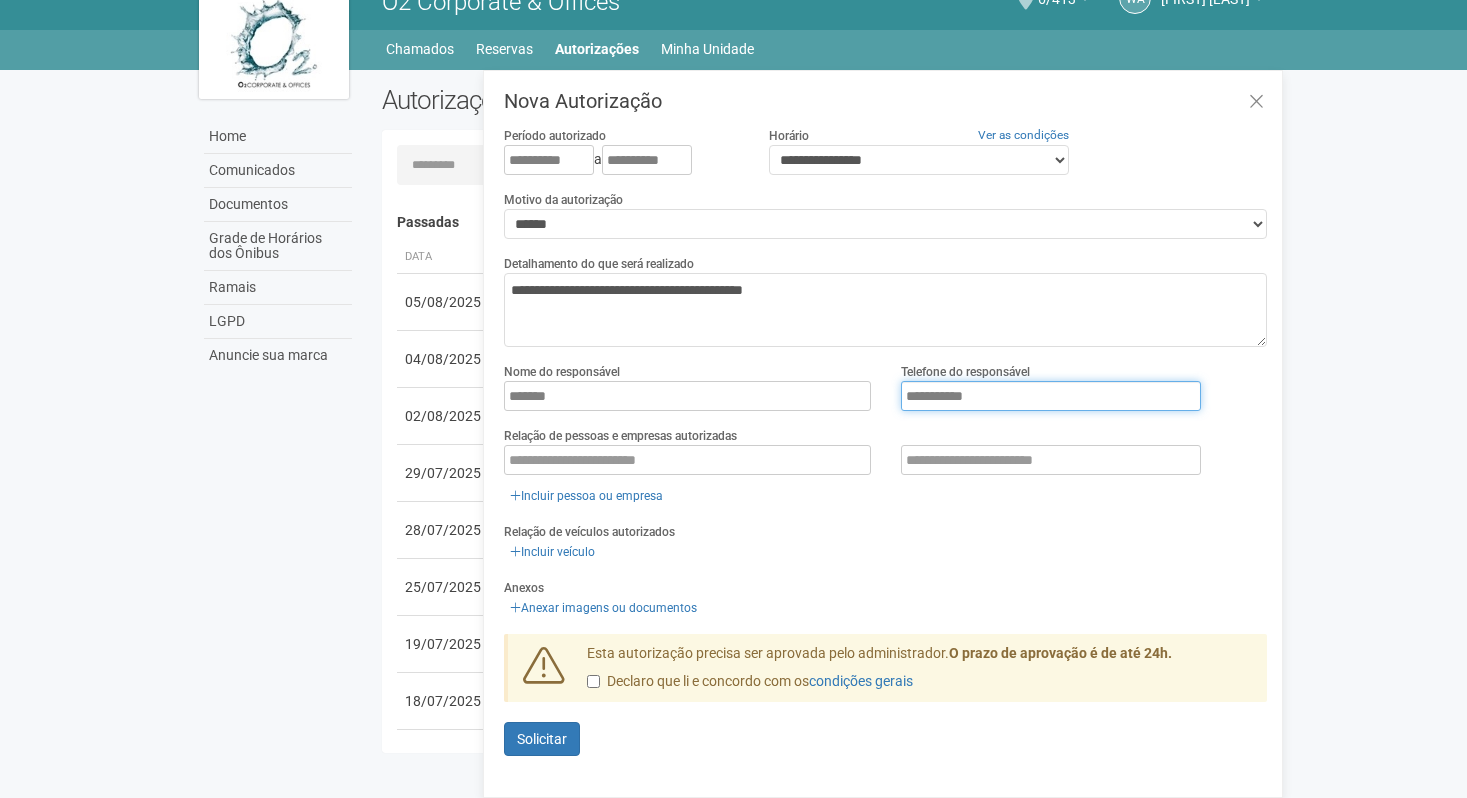 type on "**********" 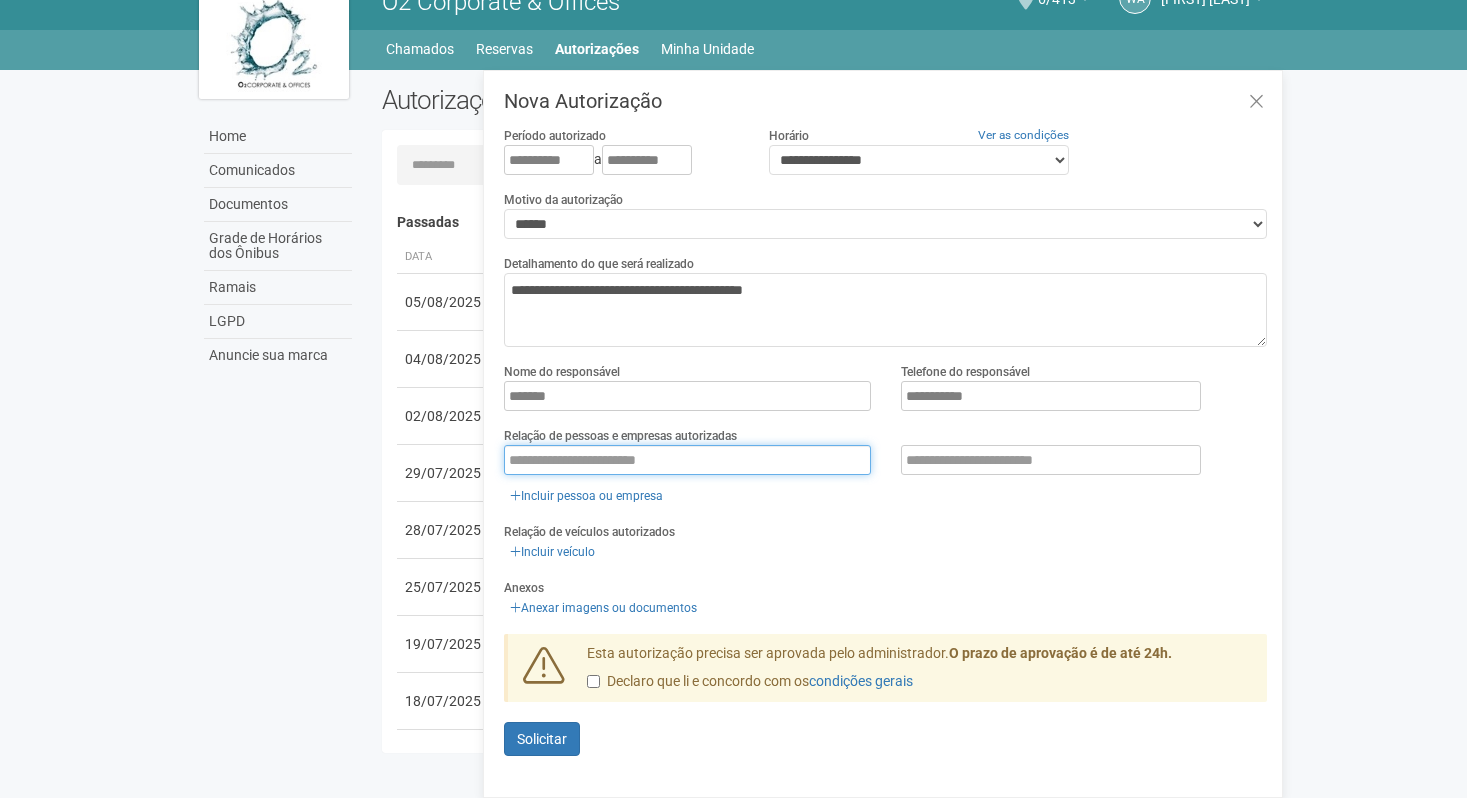 click at bounding box center [687, 460] 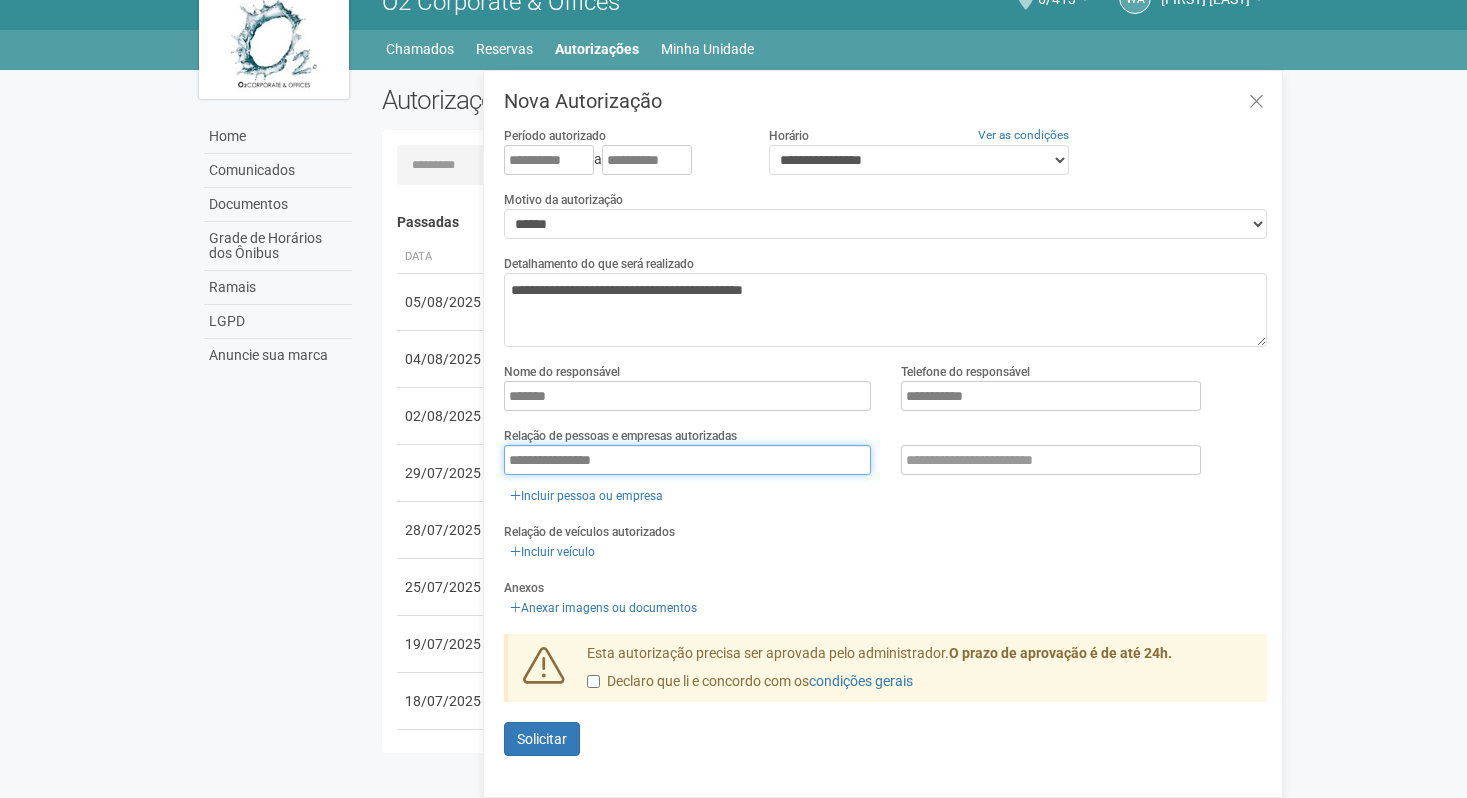 type on "**********" 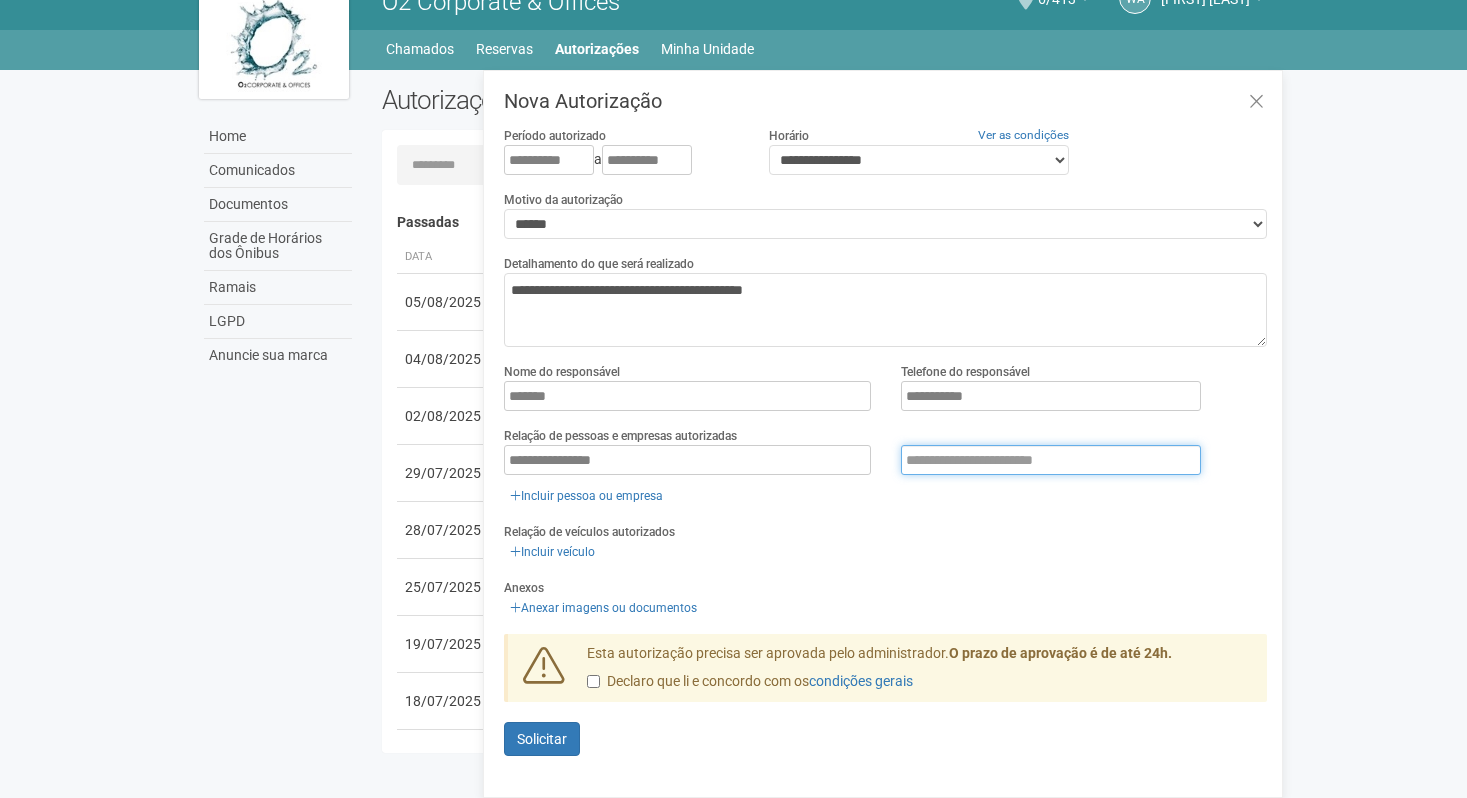 click at bounding box center (1051, 460) 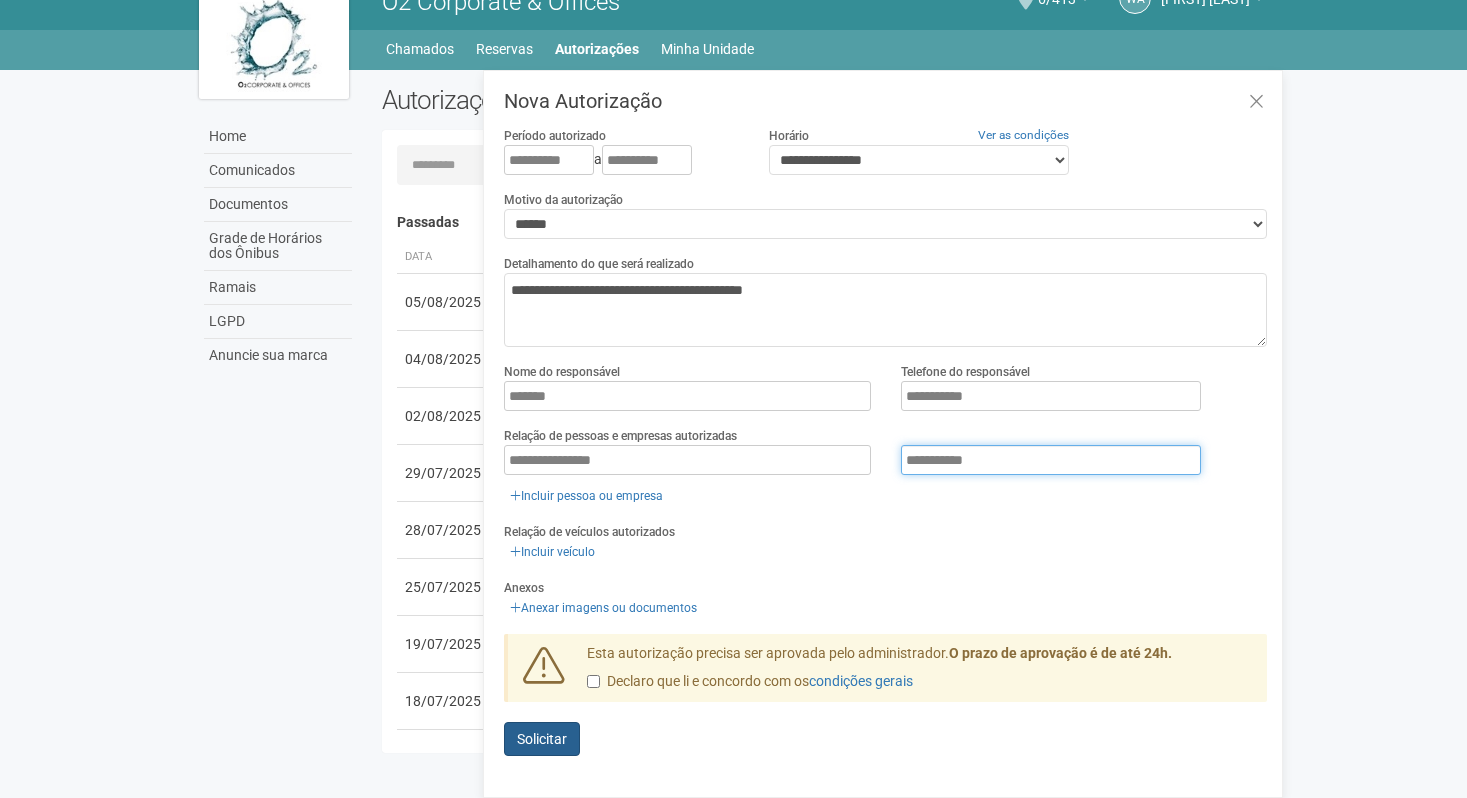 type on "**********" 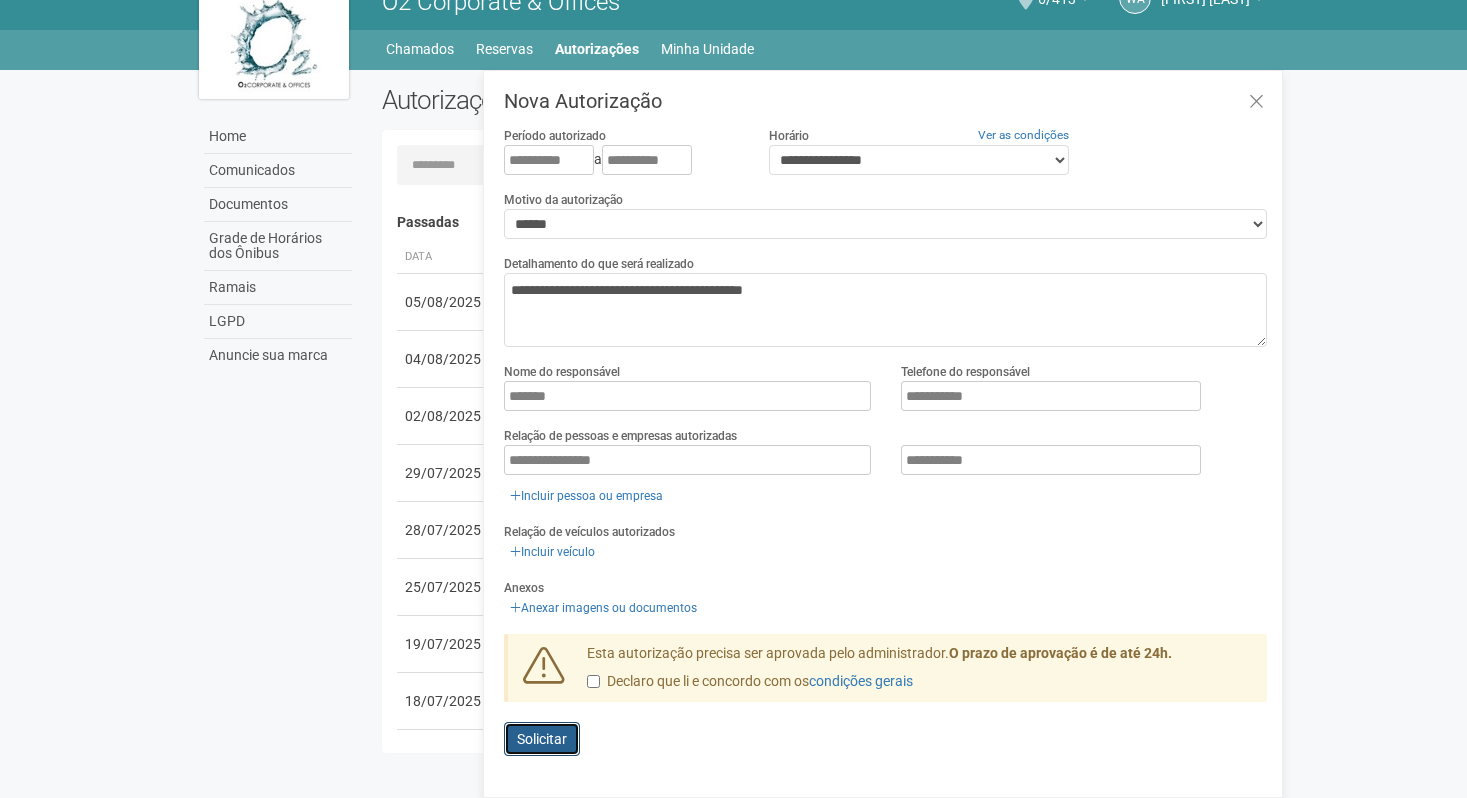 click on "Enviando...
Solicitar" at bounding box center [542, 739] 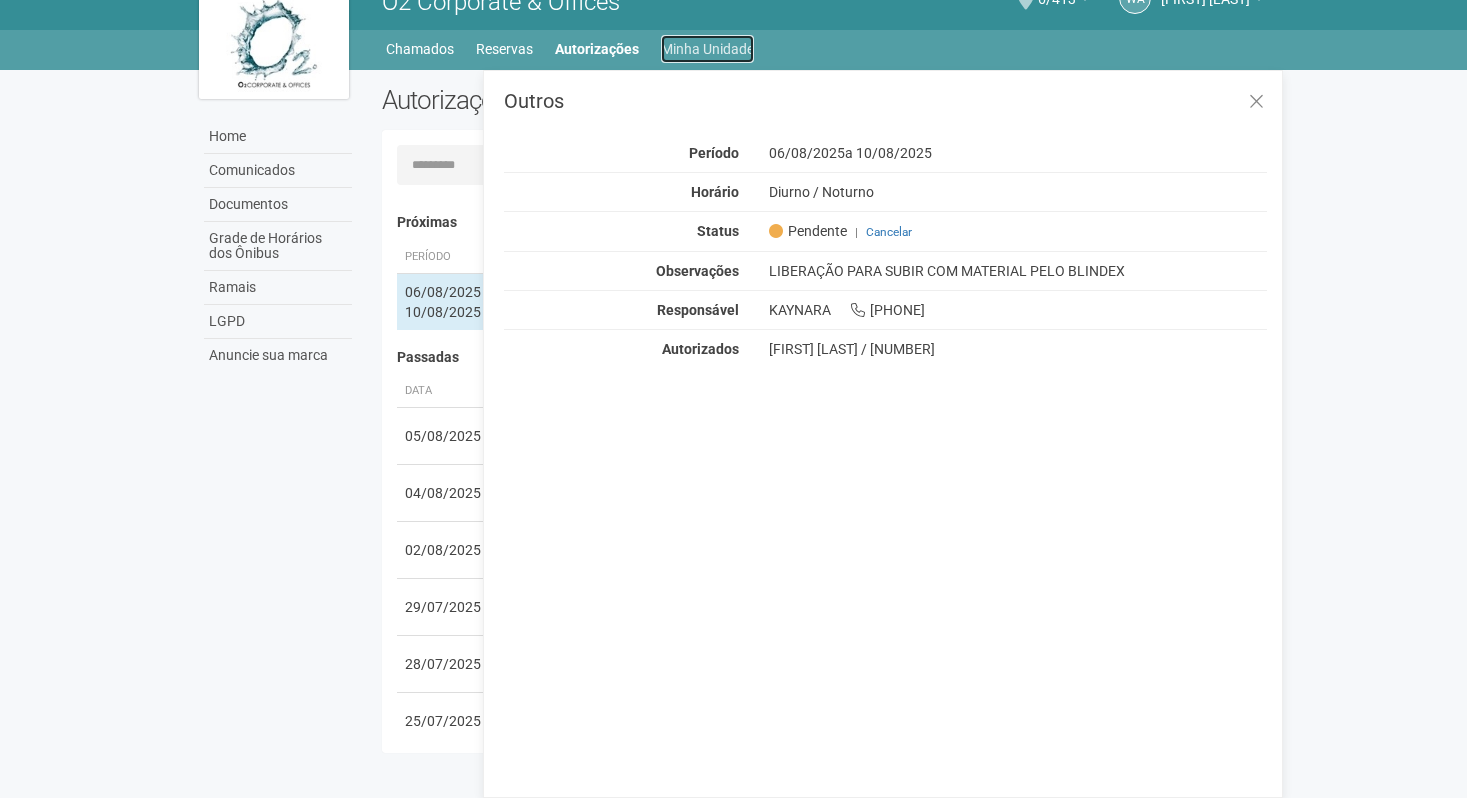 click on "Minha Unidade" at bounding box center (707, 49) 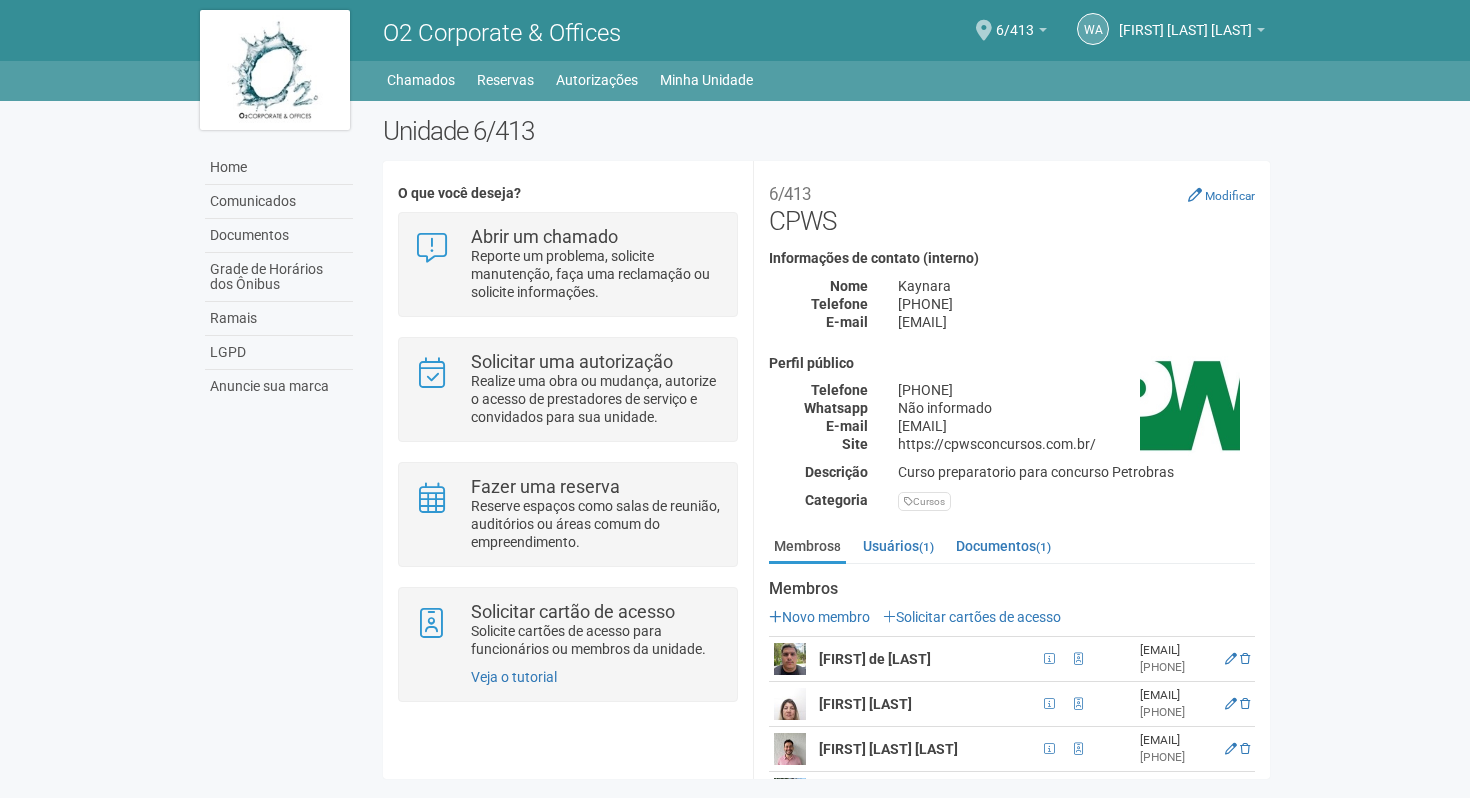 scroll, scrollTop: 0, scrollLeft: 0, axis: both 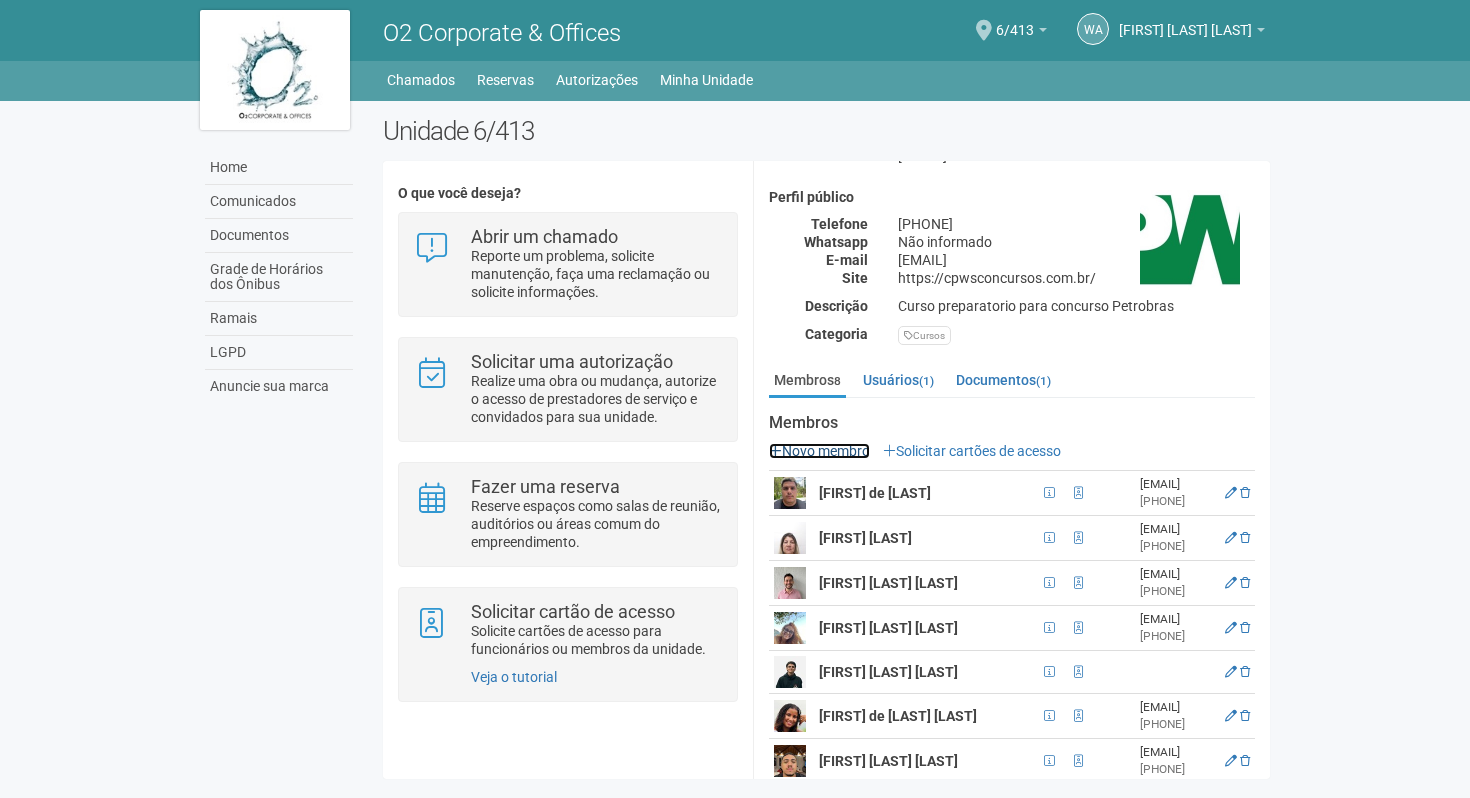 click on "Novo membro" at bounding box center (819, 451) 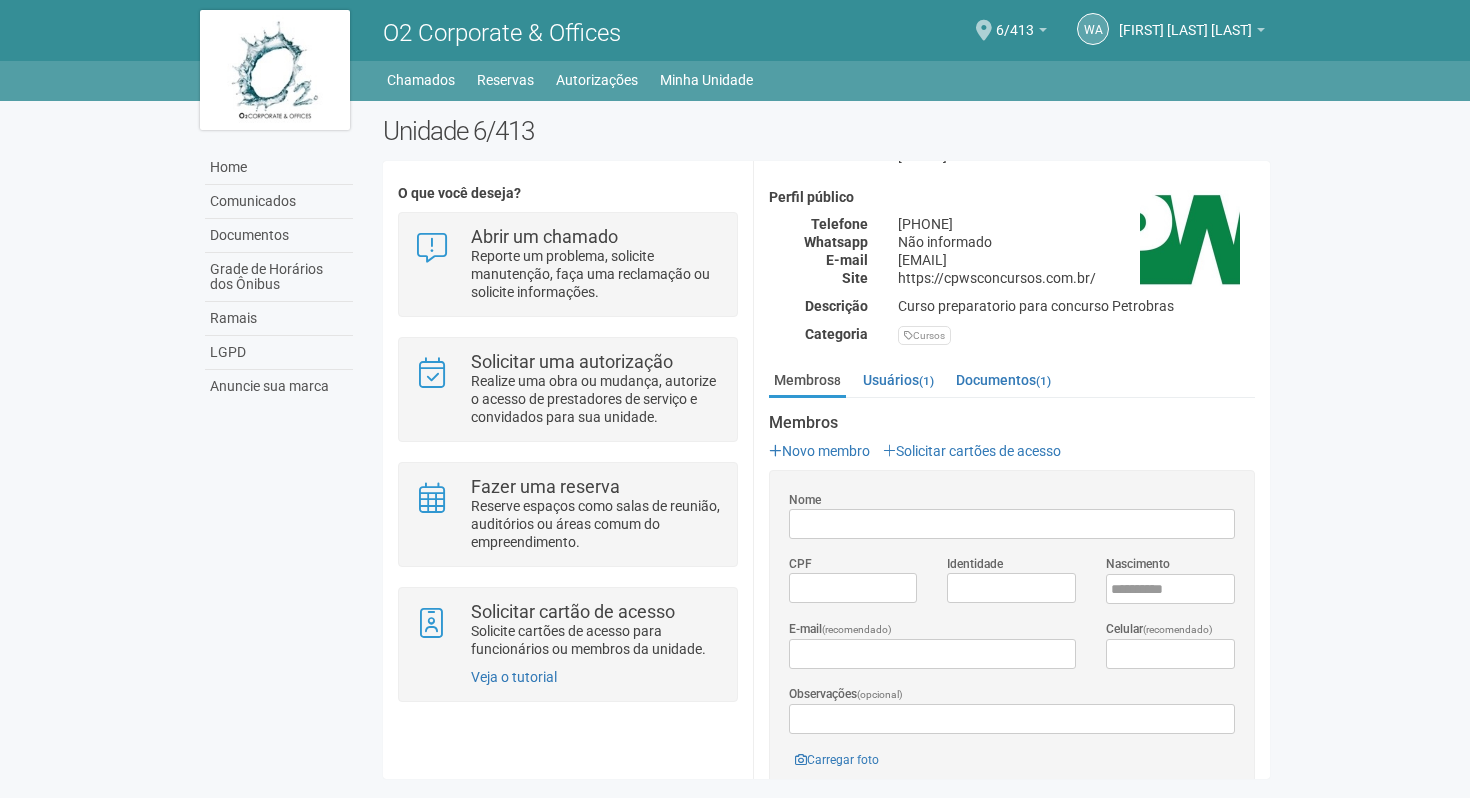 scroll, scrollTop: 0, scrollLeft: 0, axis: both 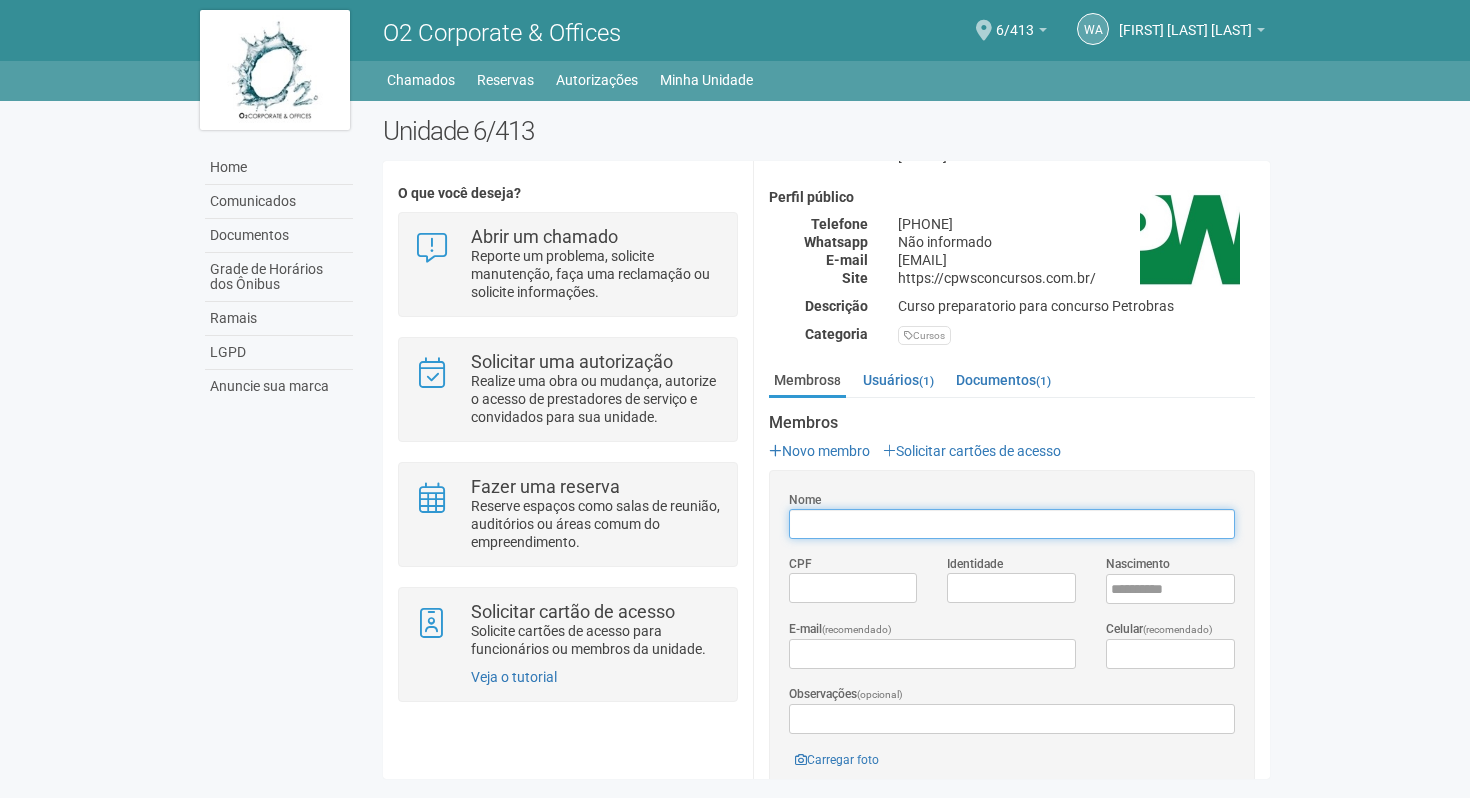 paste on "**********" 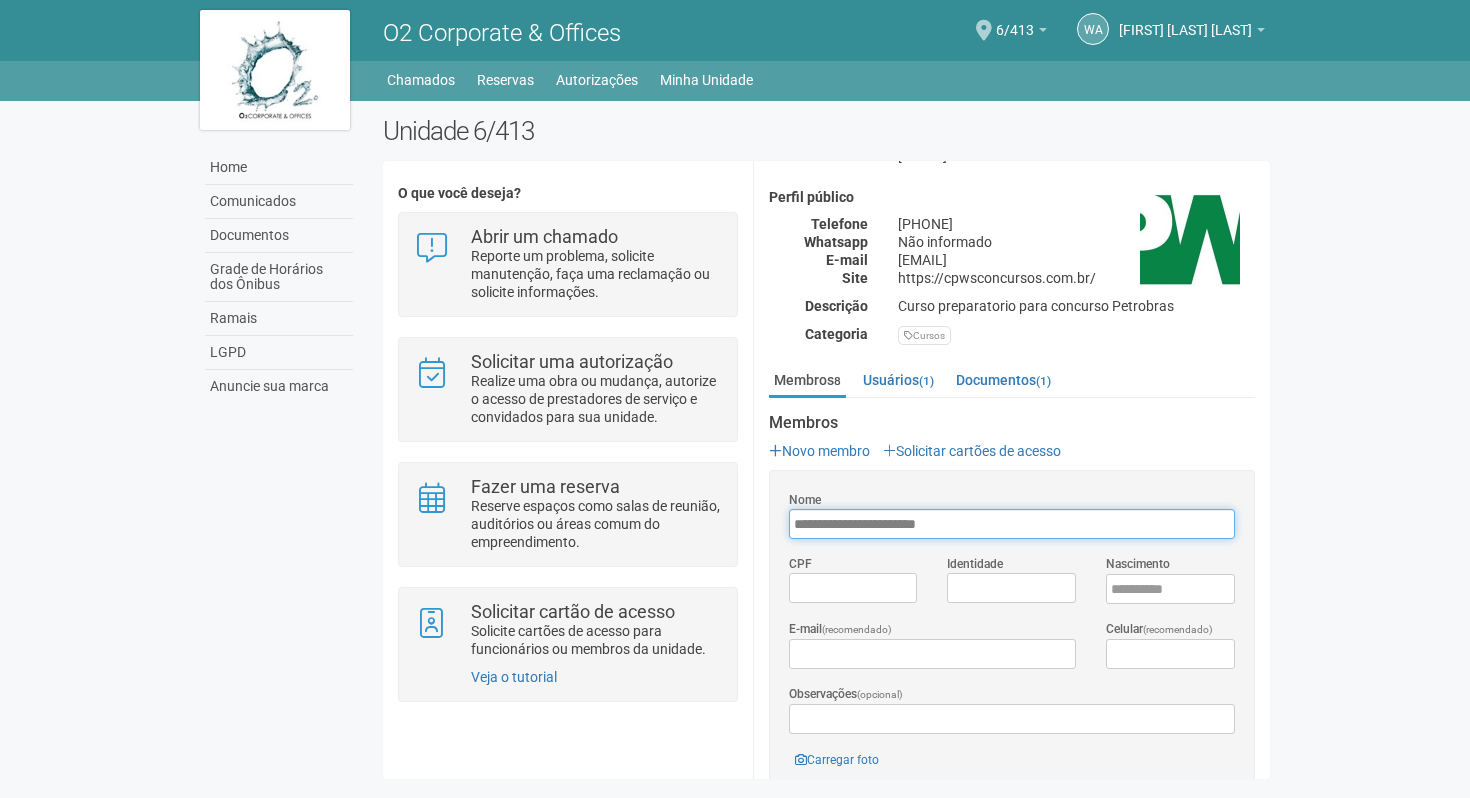 type on "**********" 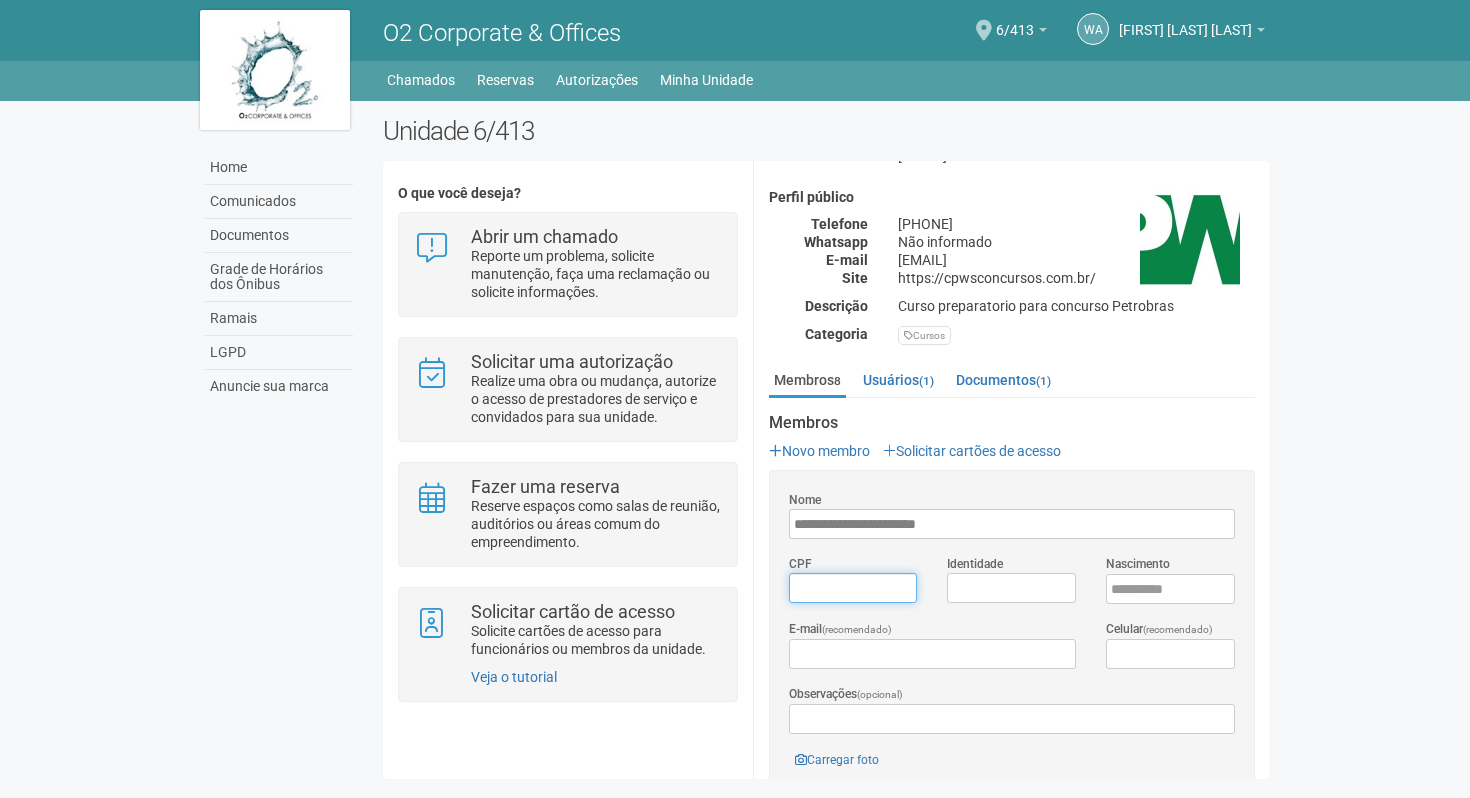 type on "*********" 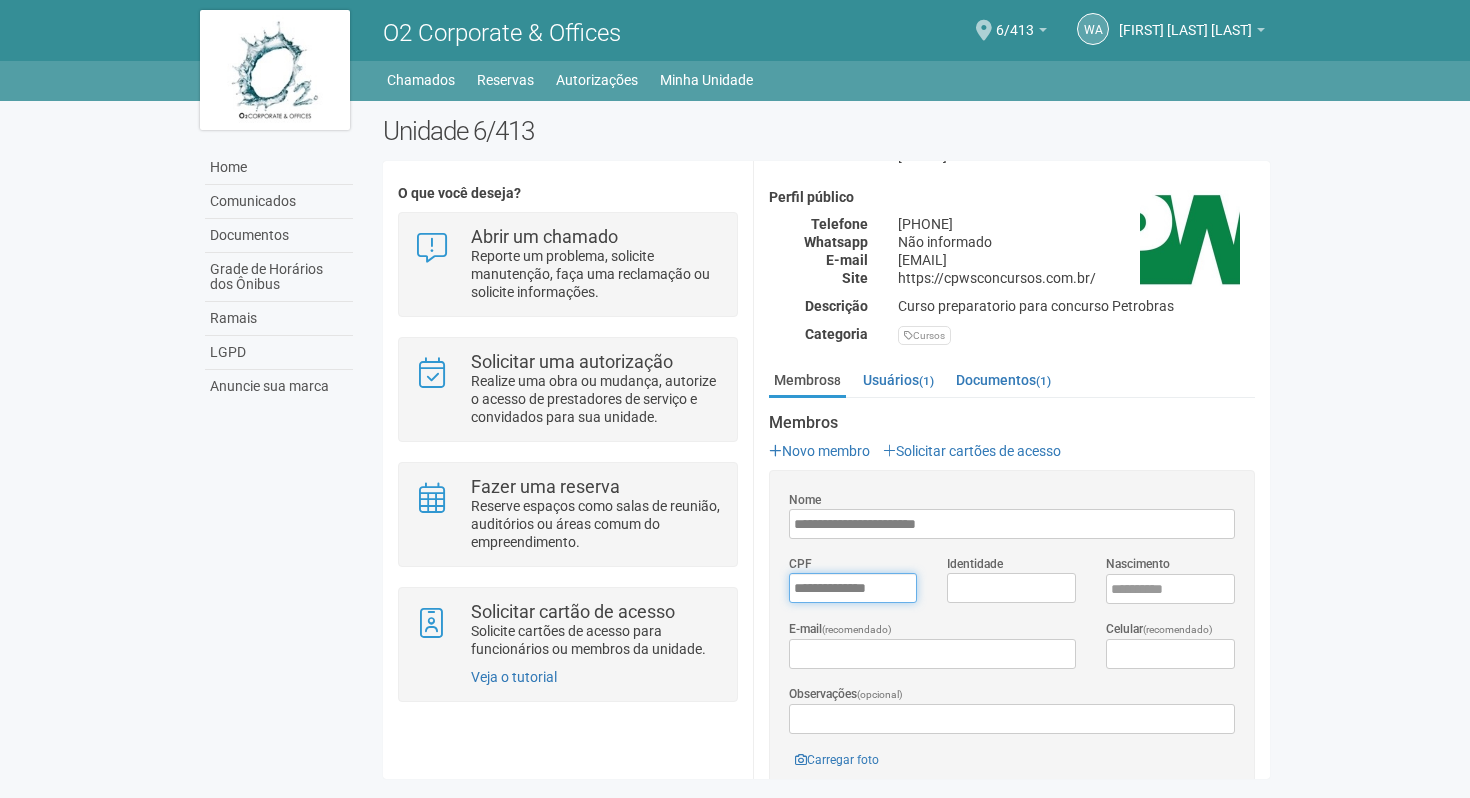 click on "*********" at bounding box center [853, 588] 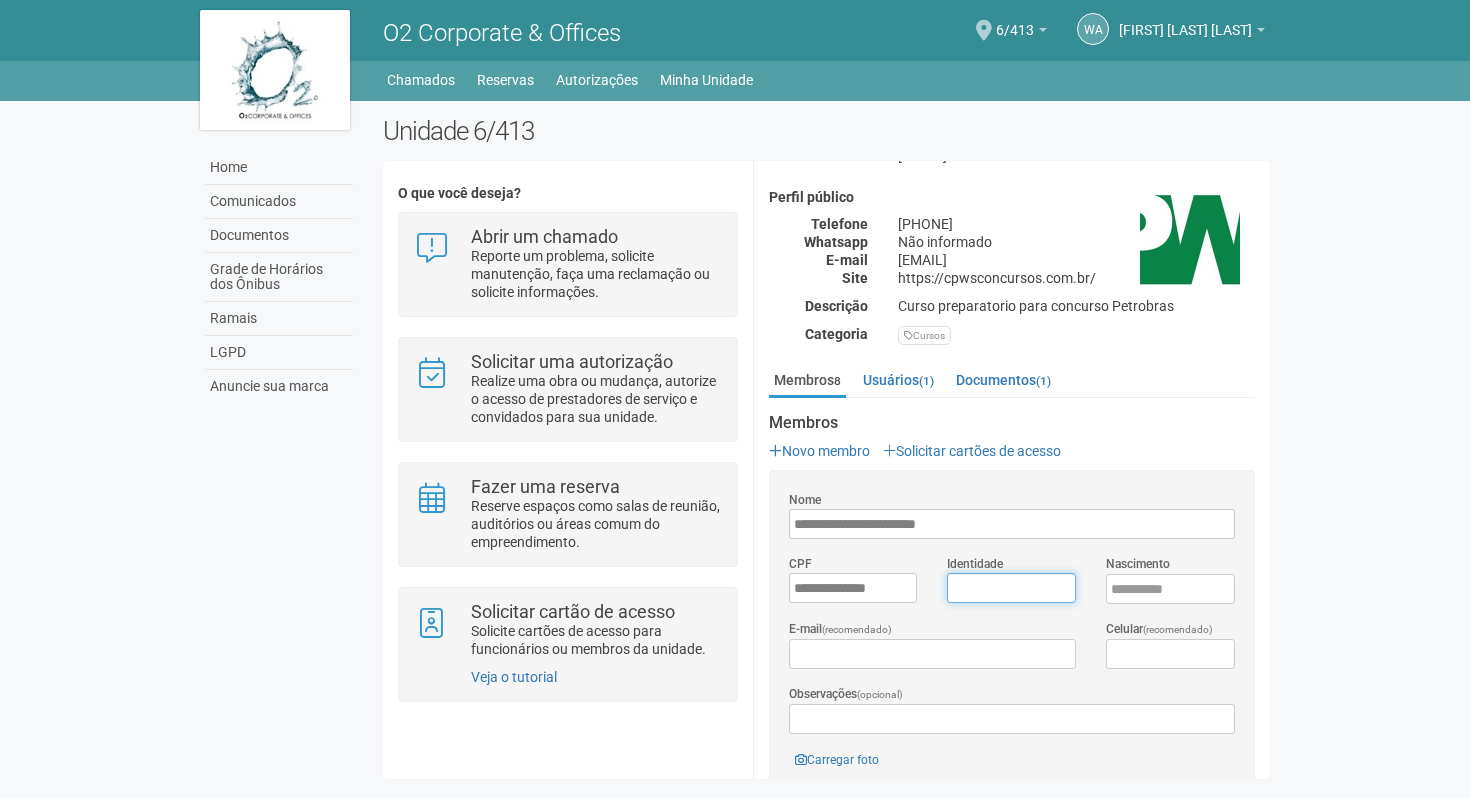 type 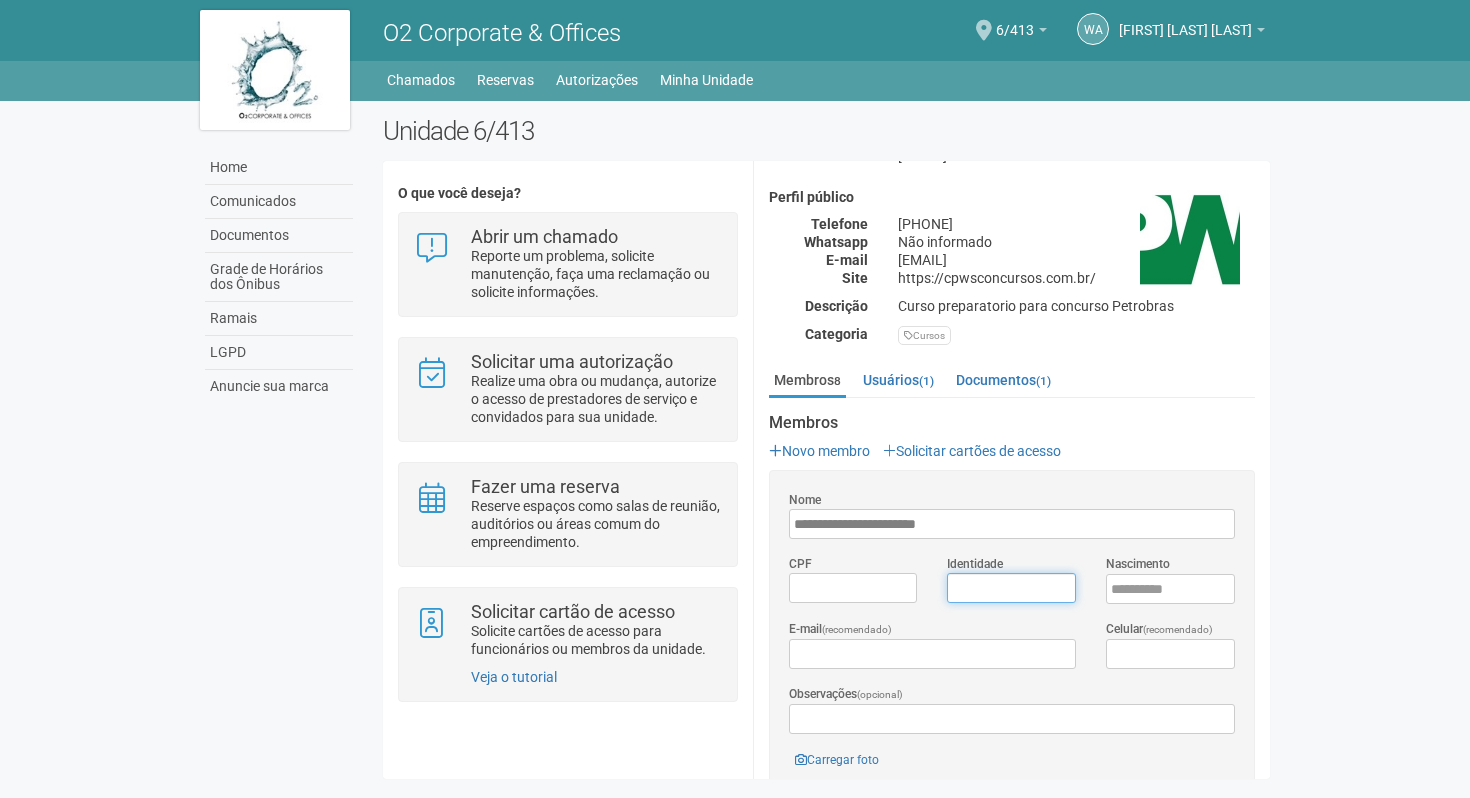 click on "Identidade" at bounding box center [1011, 588] 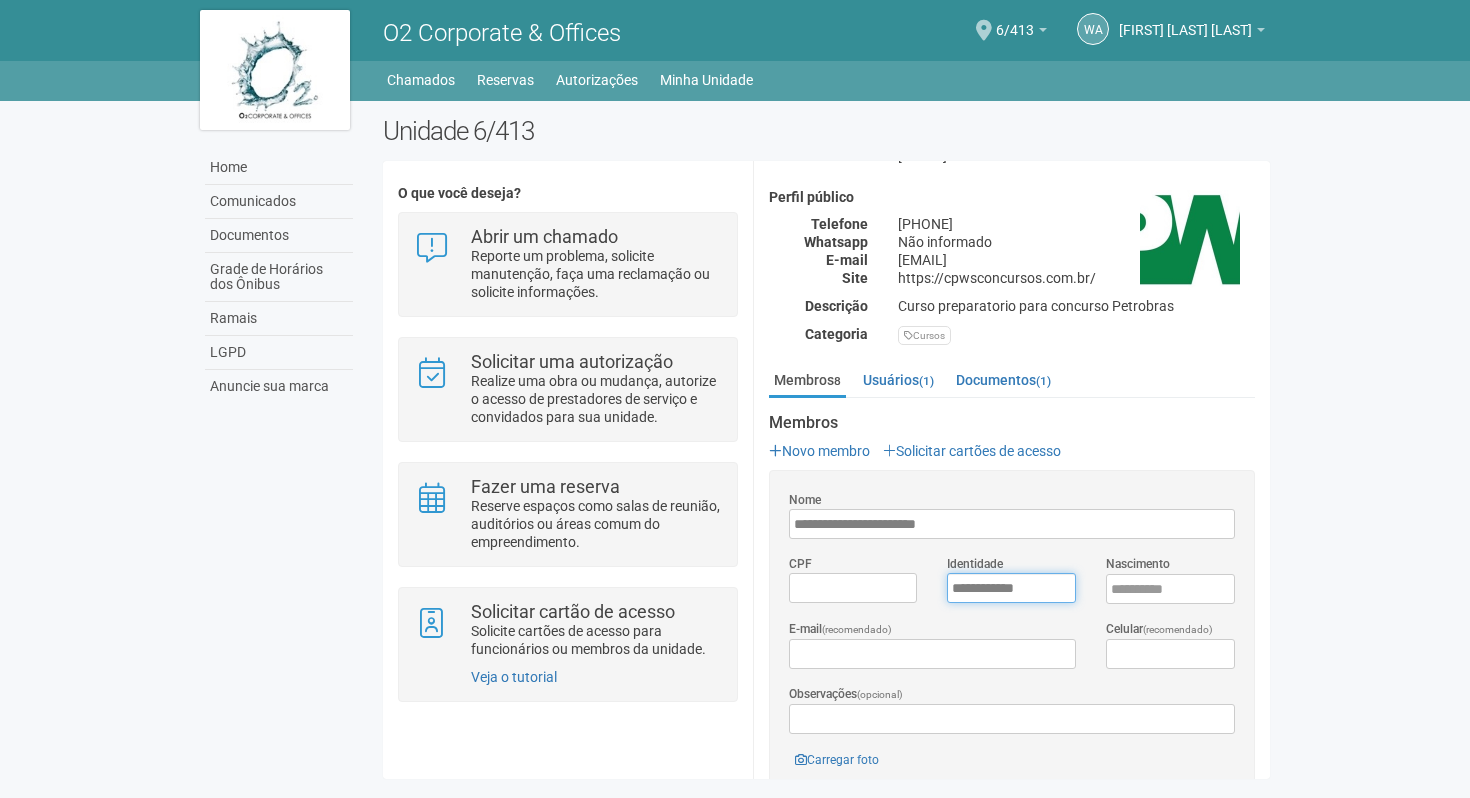 type on "**********" 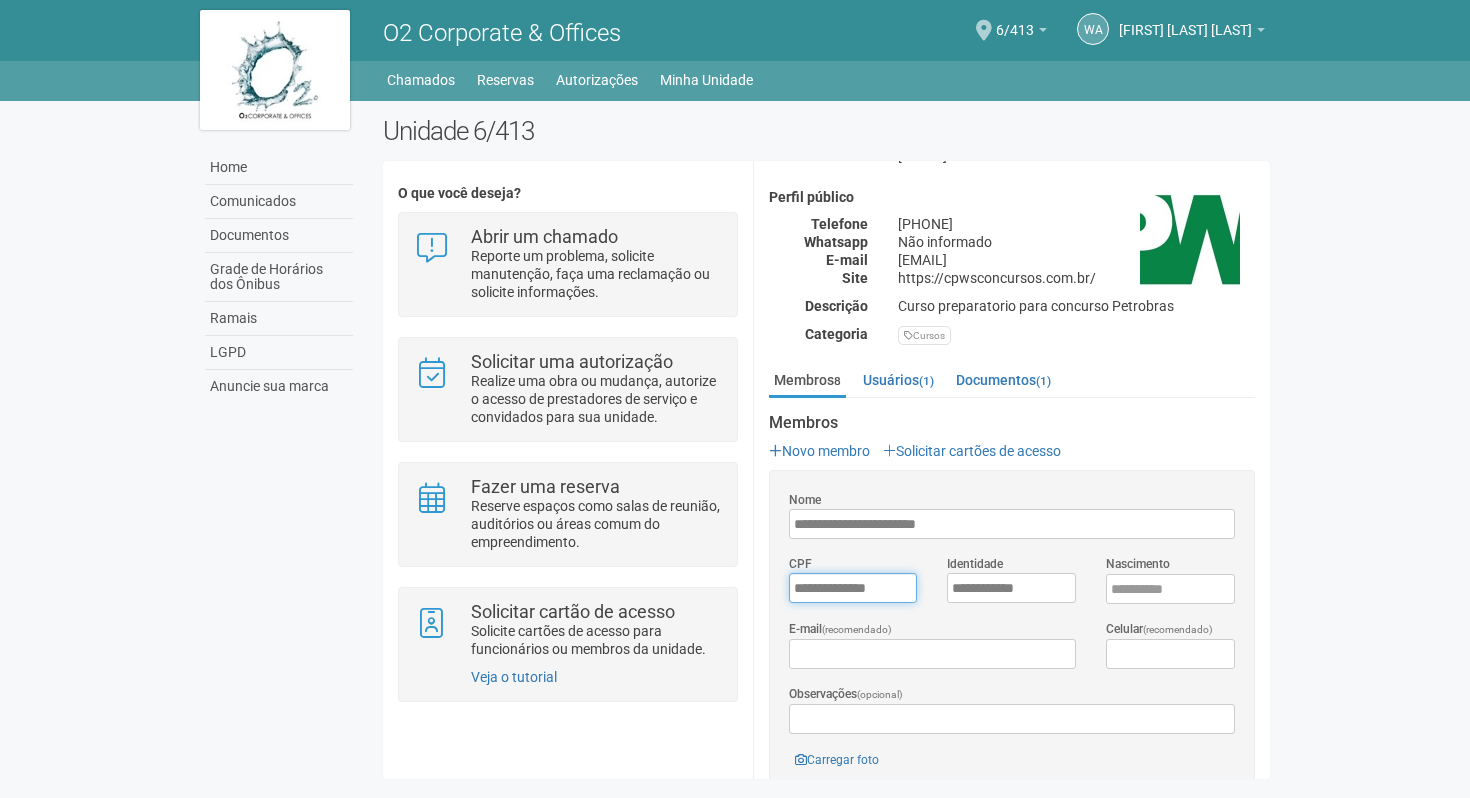 click on "*********" at bounding box center [853, 588] 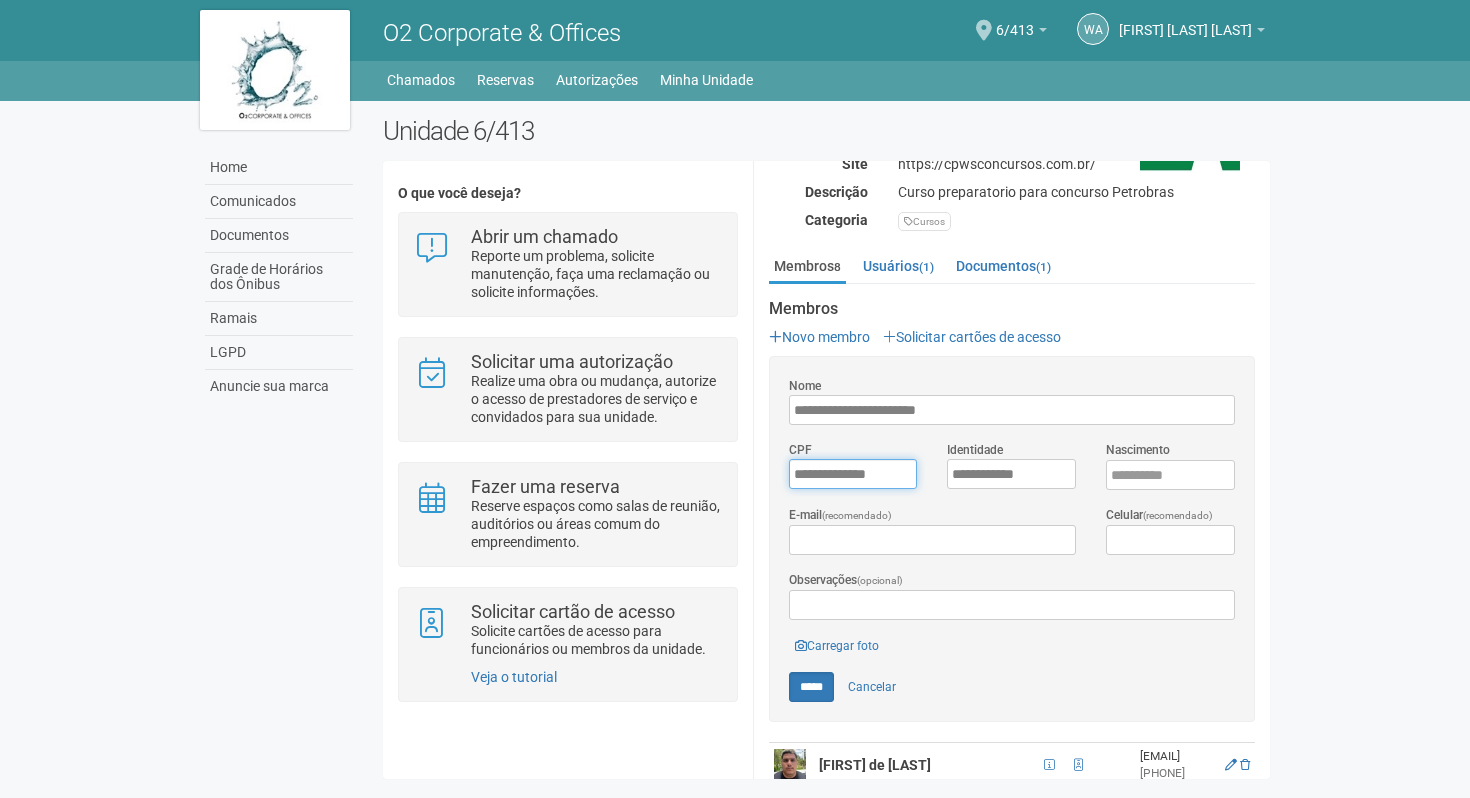 scroll, scrollTop: 337, scrollLeft: 0, axis: vertical 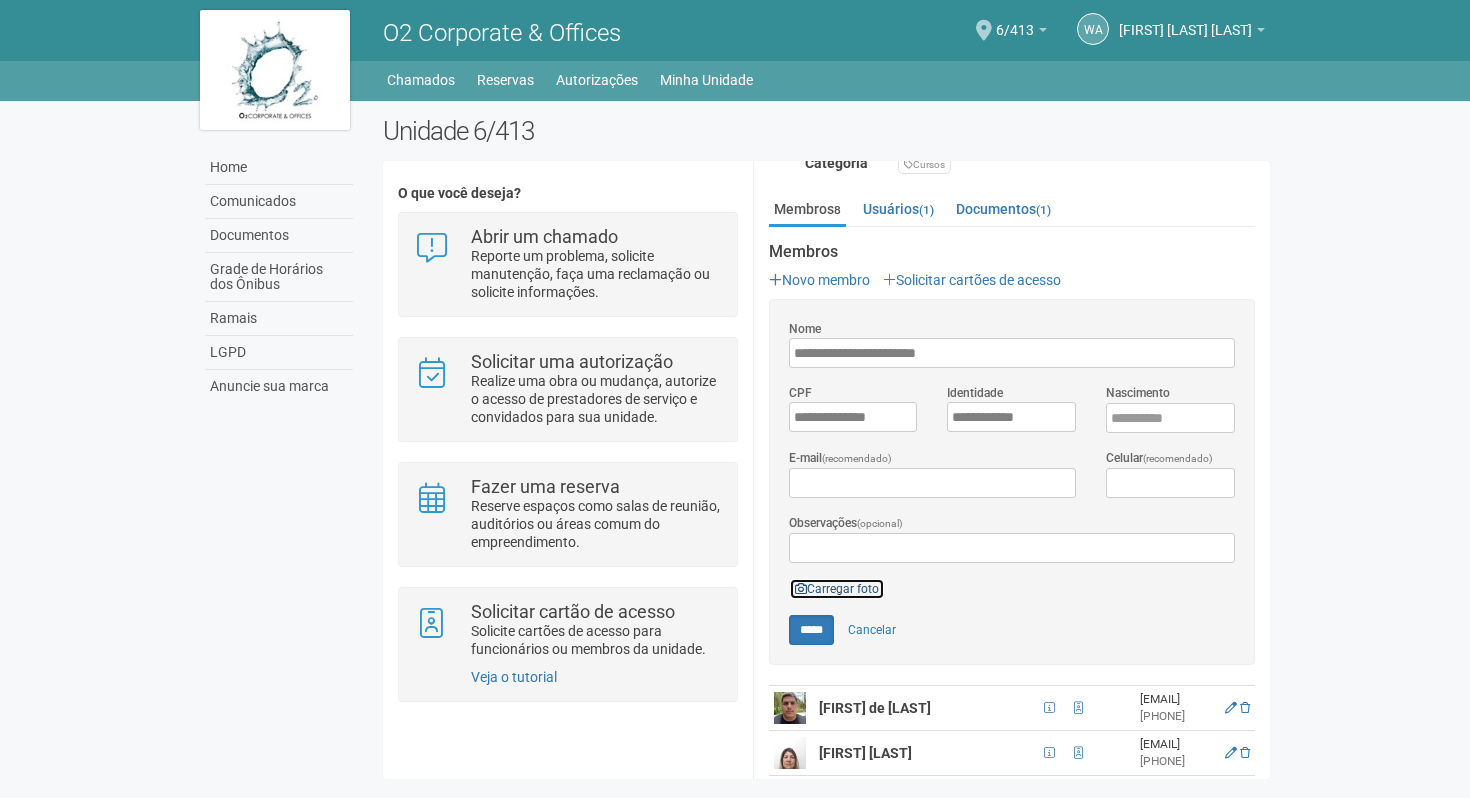 click on "Carregar foto" at bounding box center [837, 589] 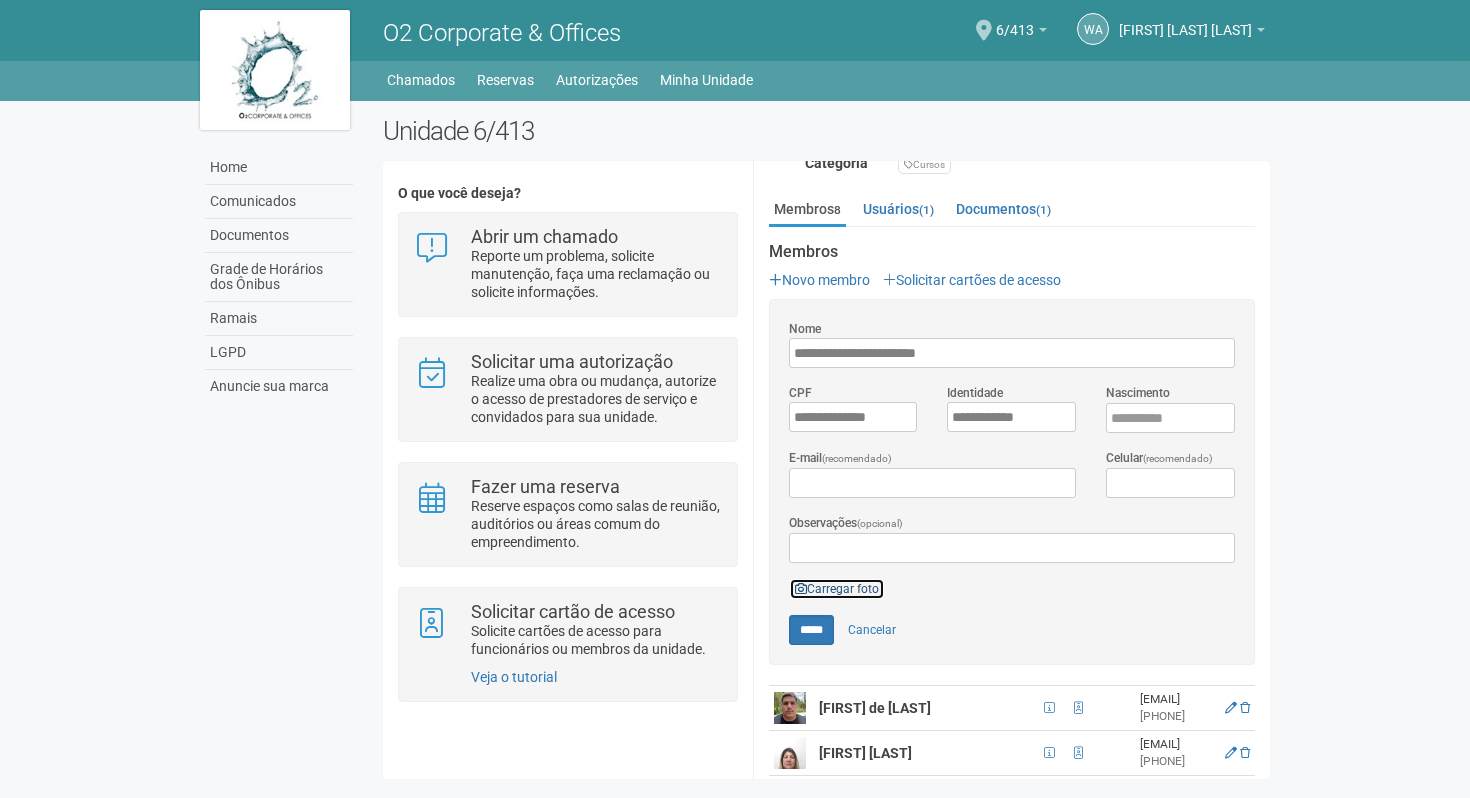 click on "Carregar foto" at bounding box center (837, 589) 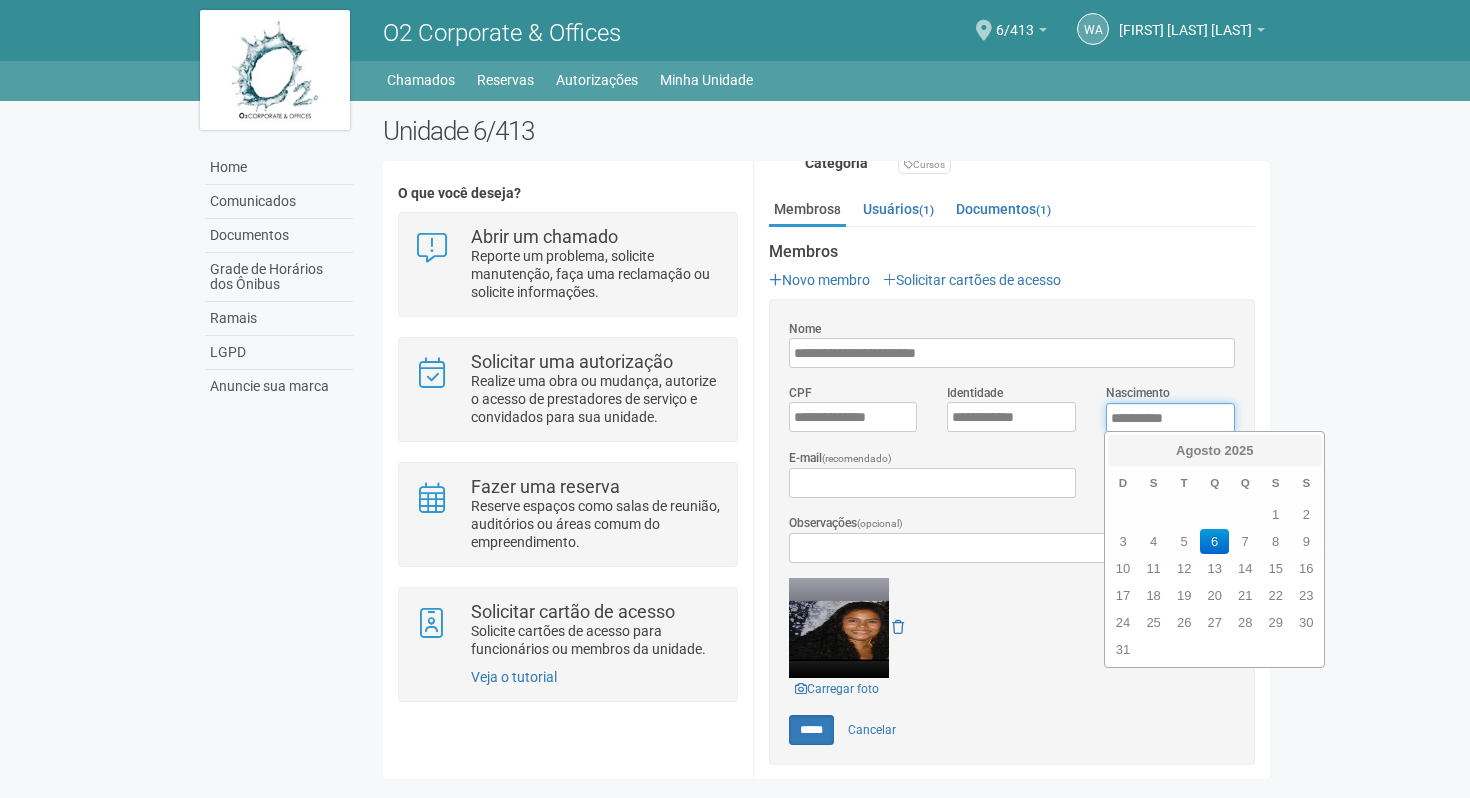 drag, startPoint x: 1201, startPoint y: 419, endPoint x: 1006, endPoint y: 416, distance: 195.02307 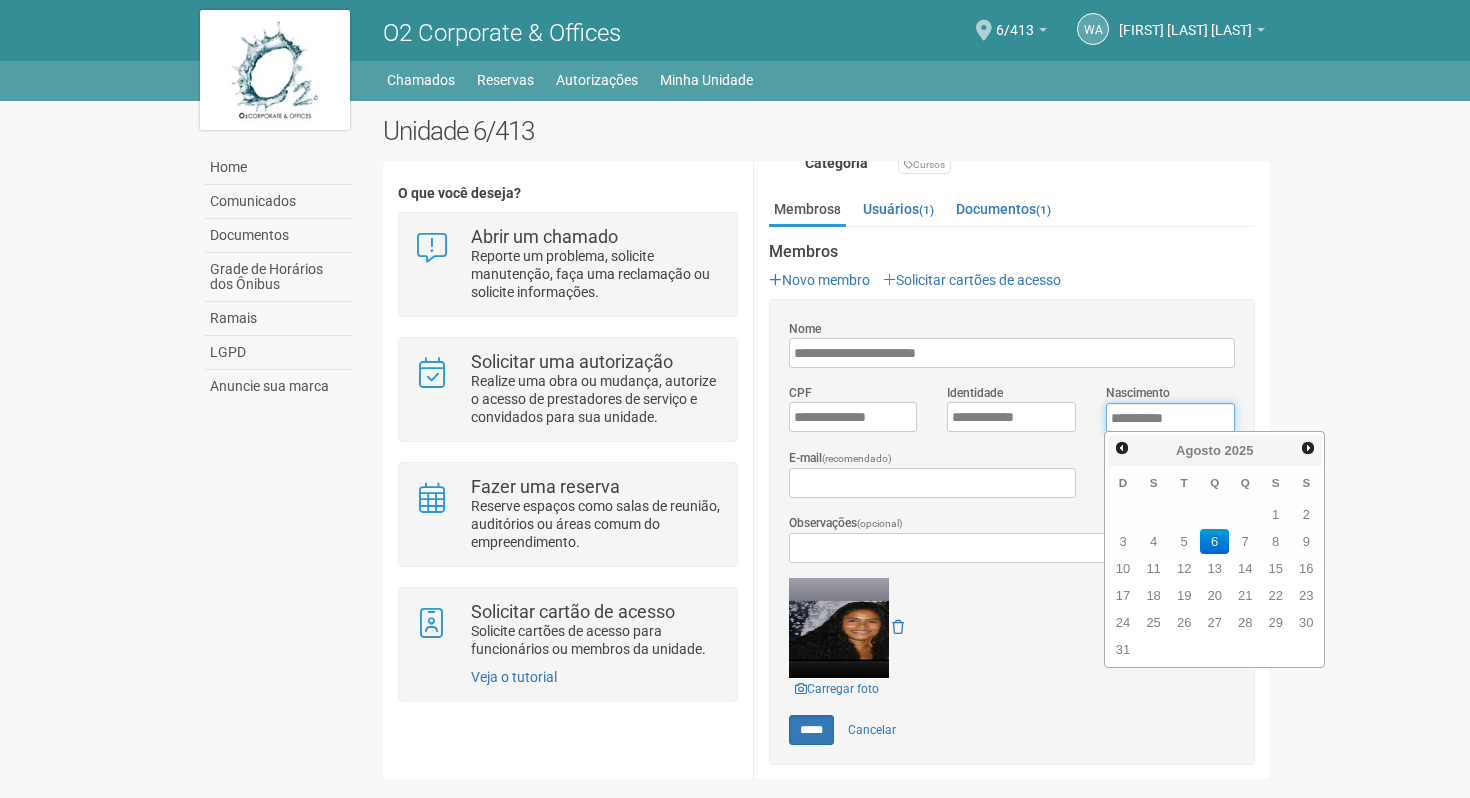 click on "**********" at bounding box center (1012, 415) 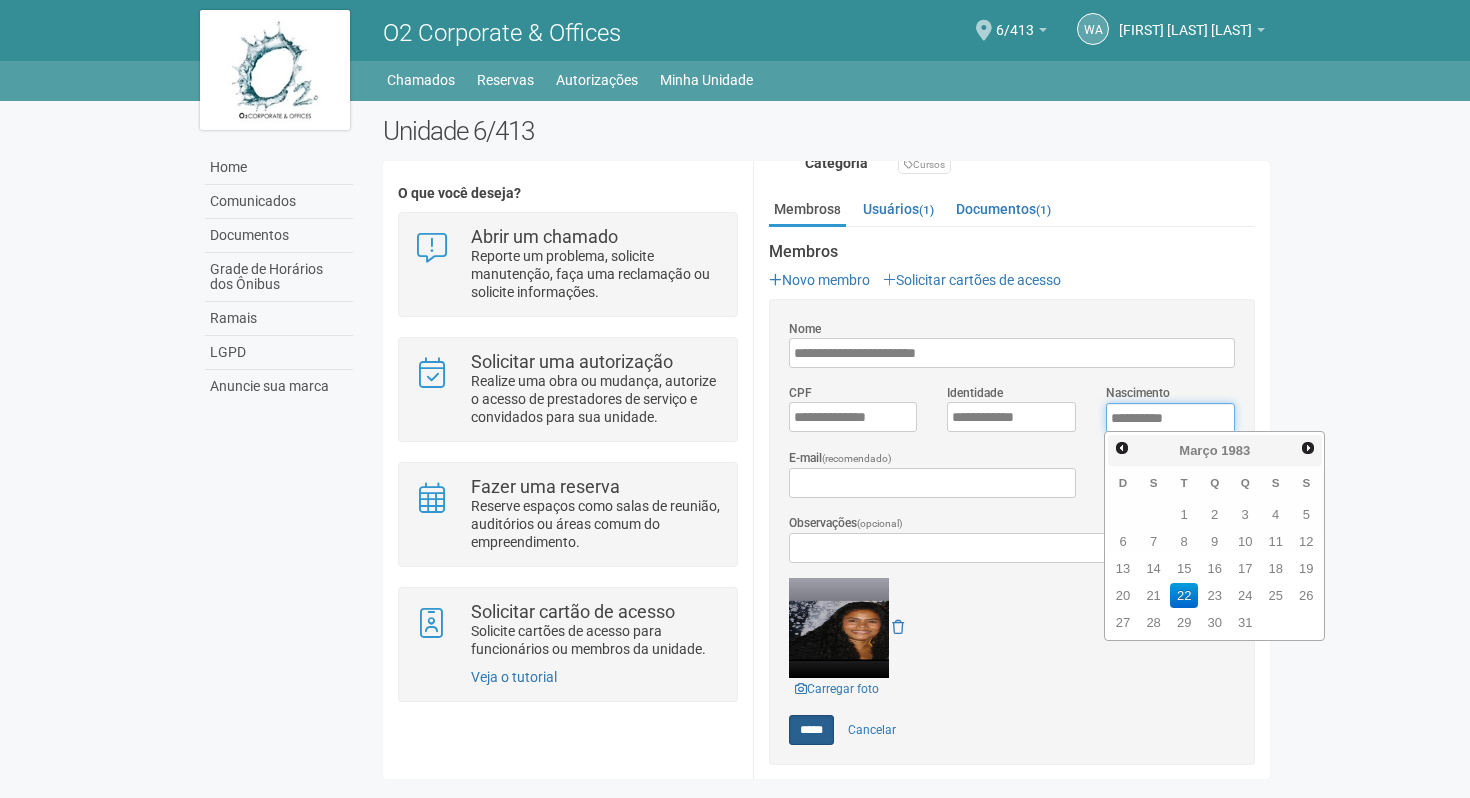 type on "**********" 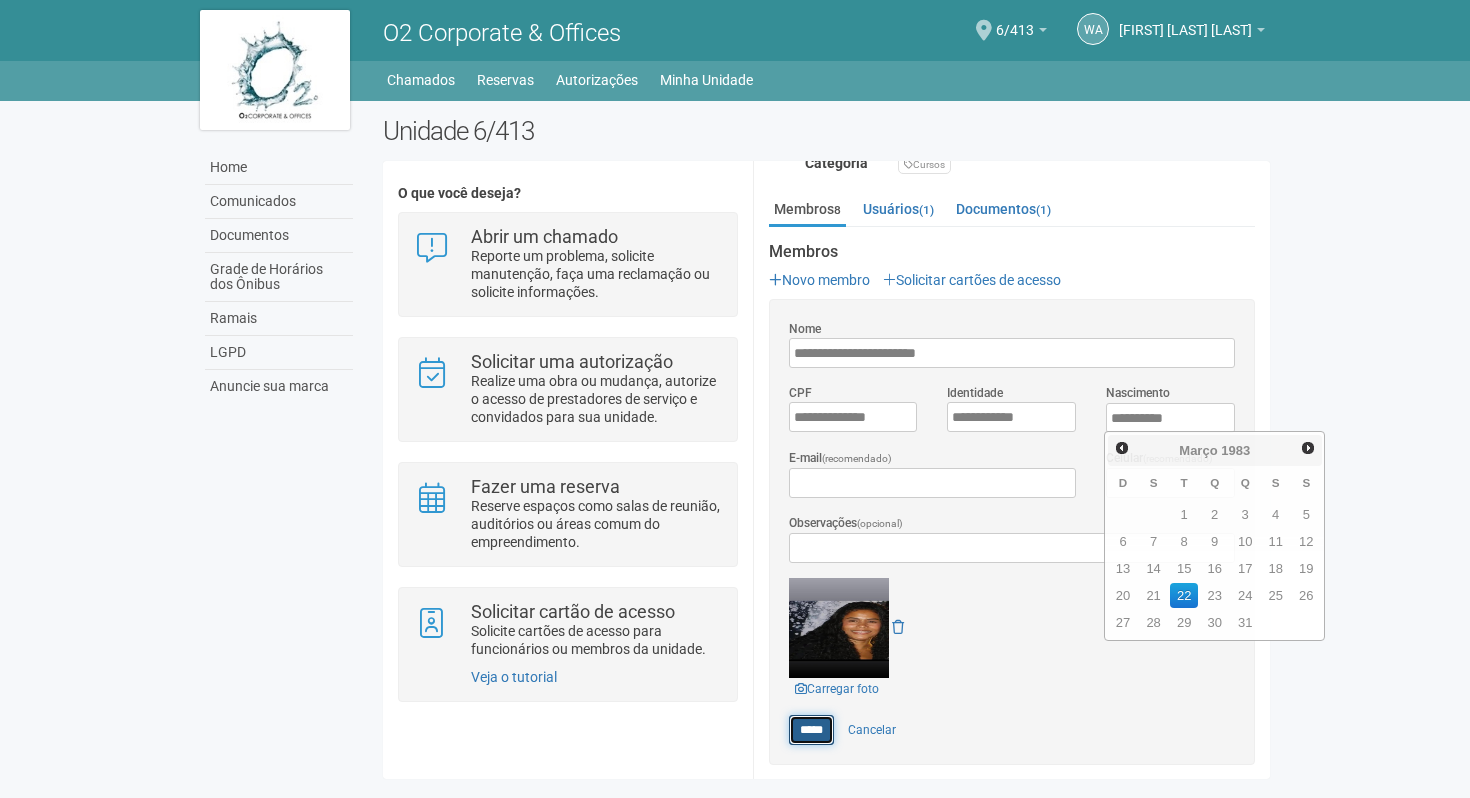 click on "*****" at bounding box center (811, 730) 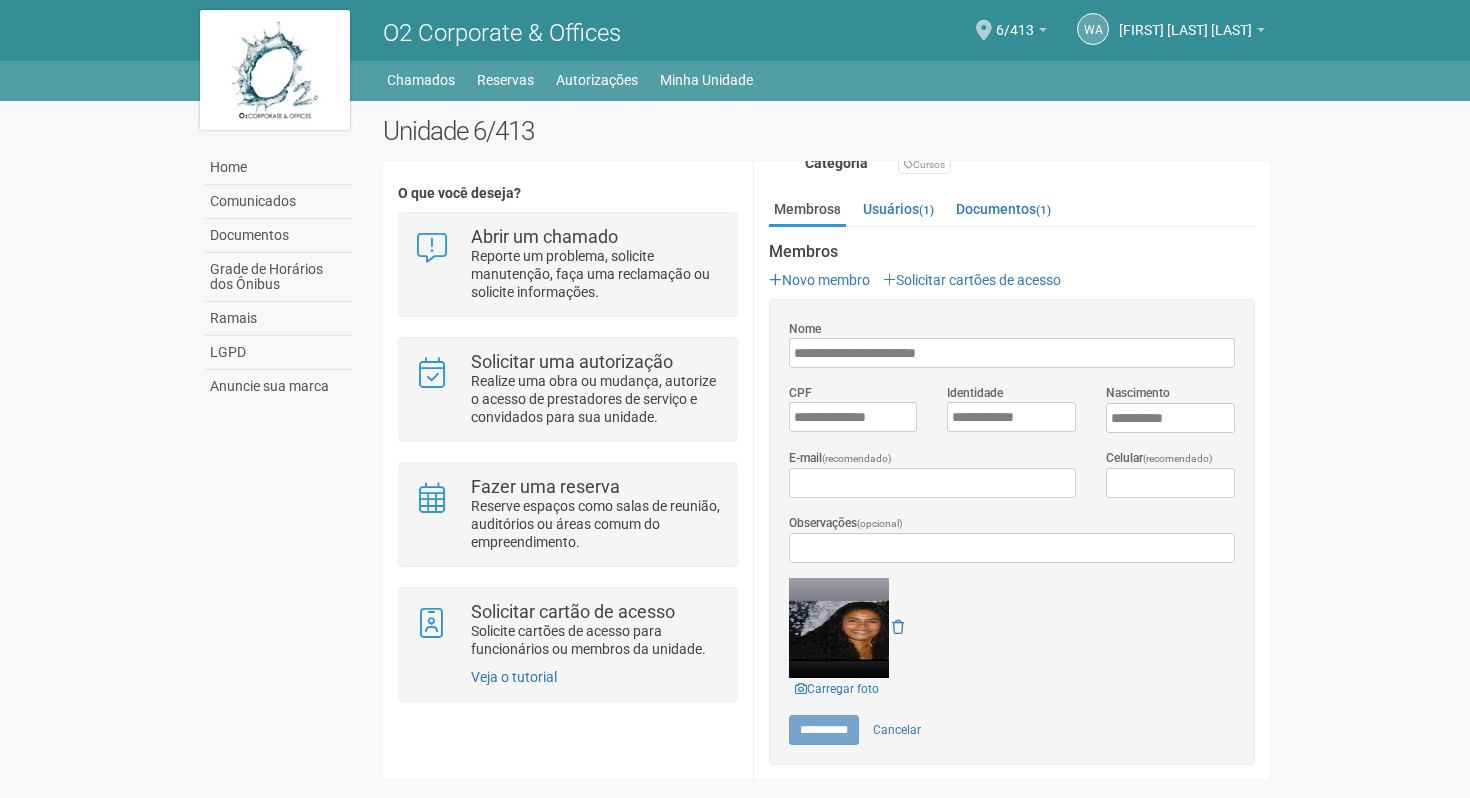 type on "*****" 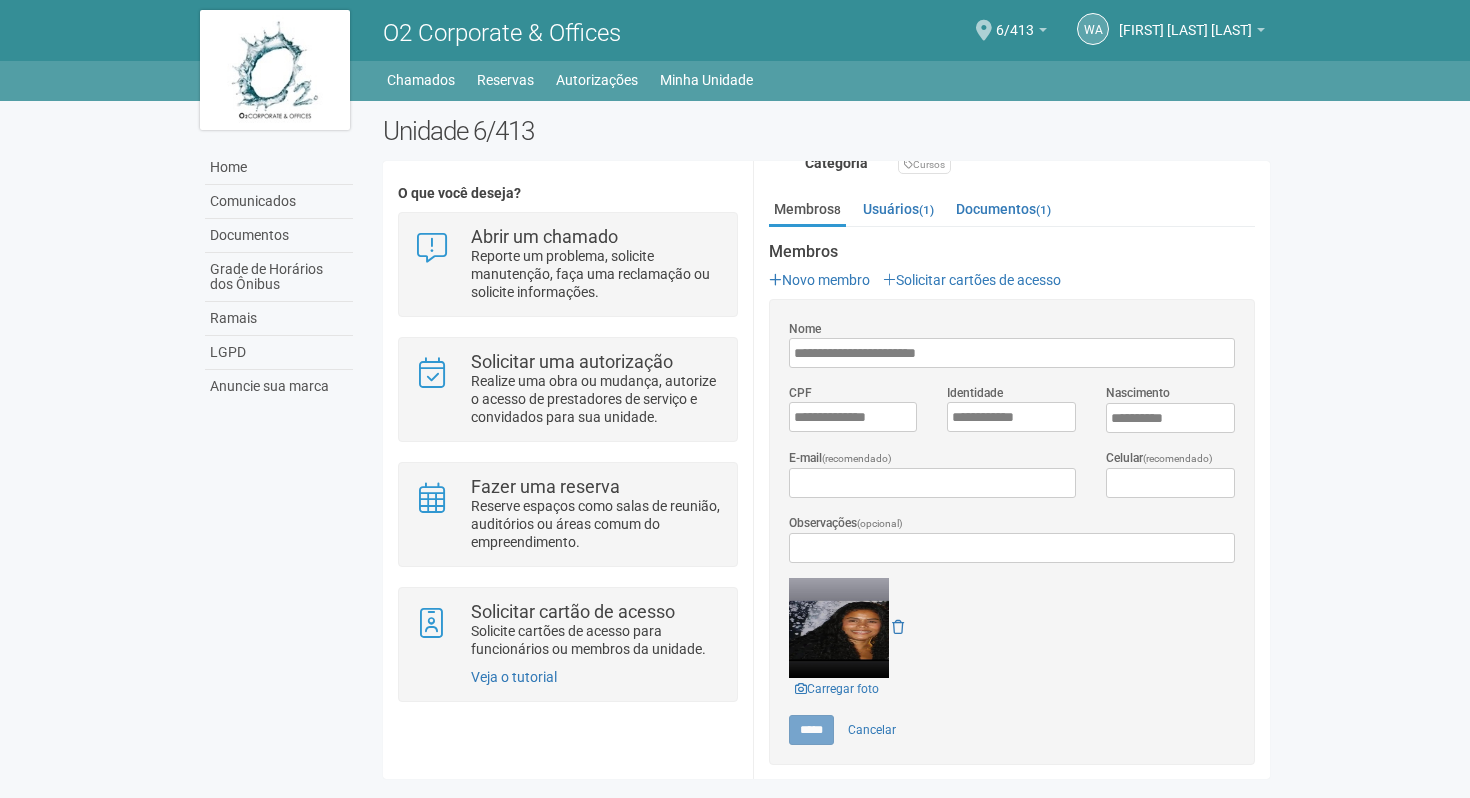scroll, scrollTop: 0, scrollLeft: 0, axis: both 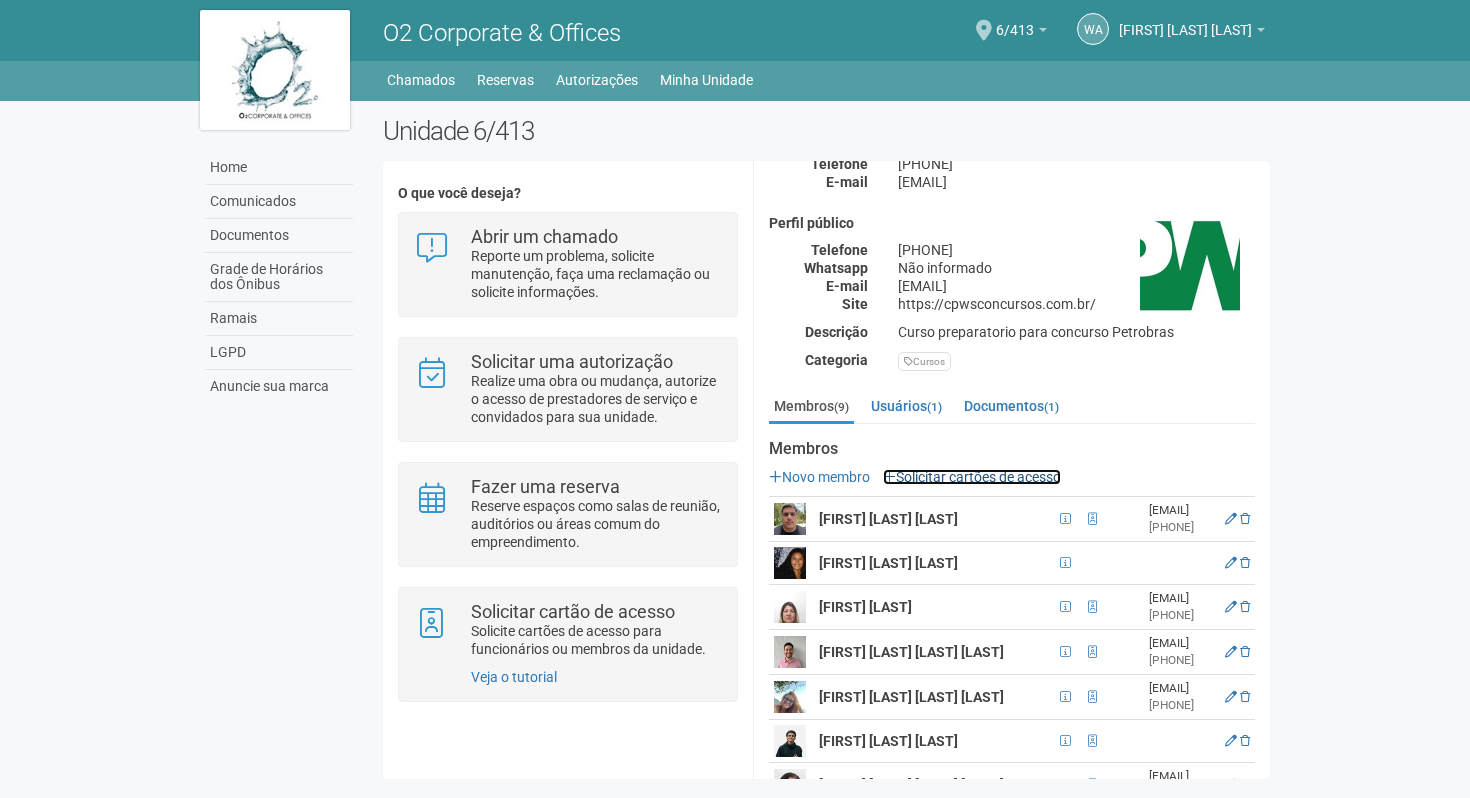 click on "Solicitar cartões de acesso" at bounding box center [972, 477] 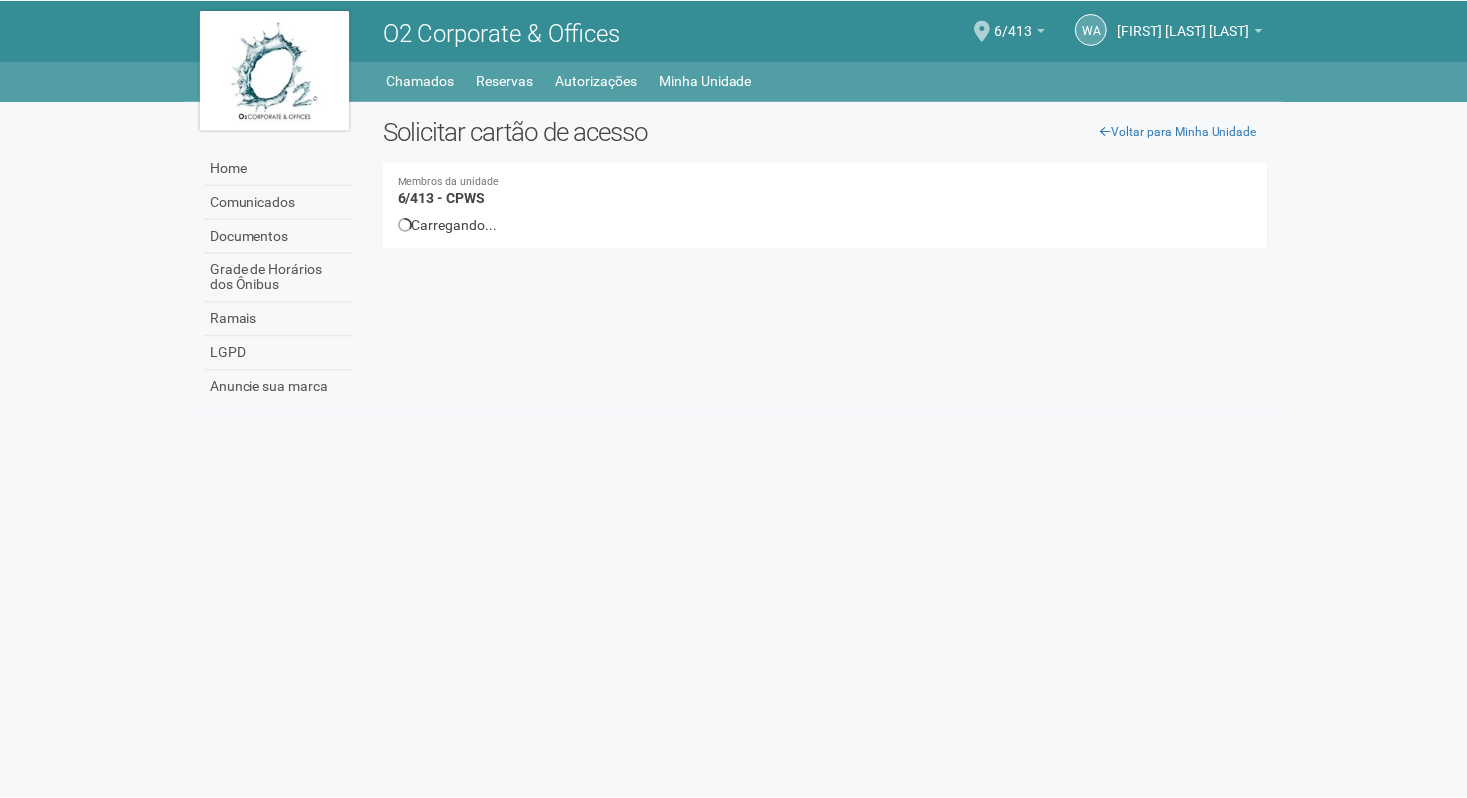 scroll, scrollTop: 0, scrollLeft: 0, axis: both 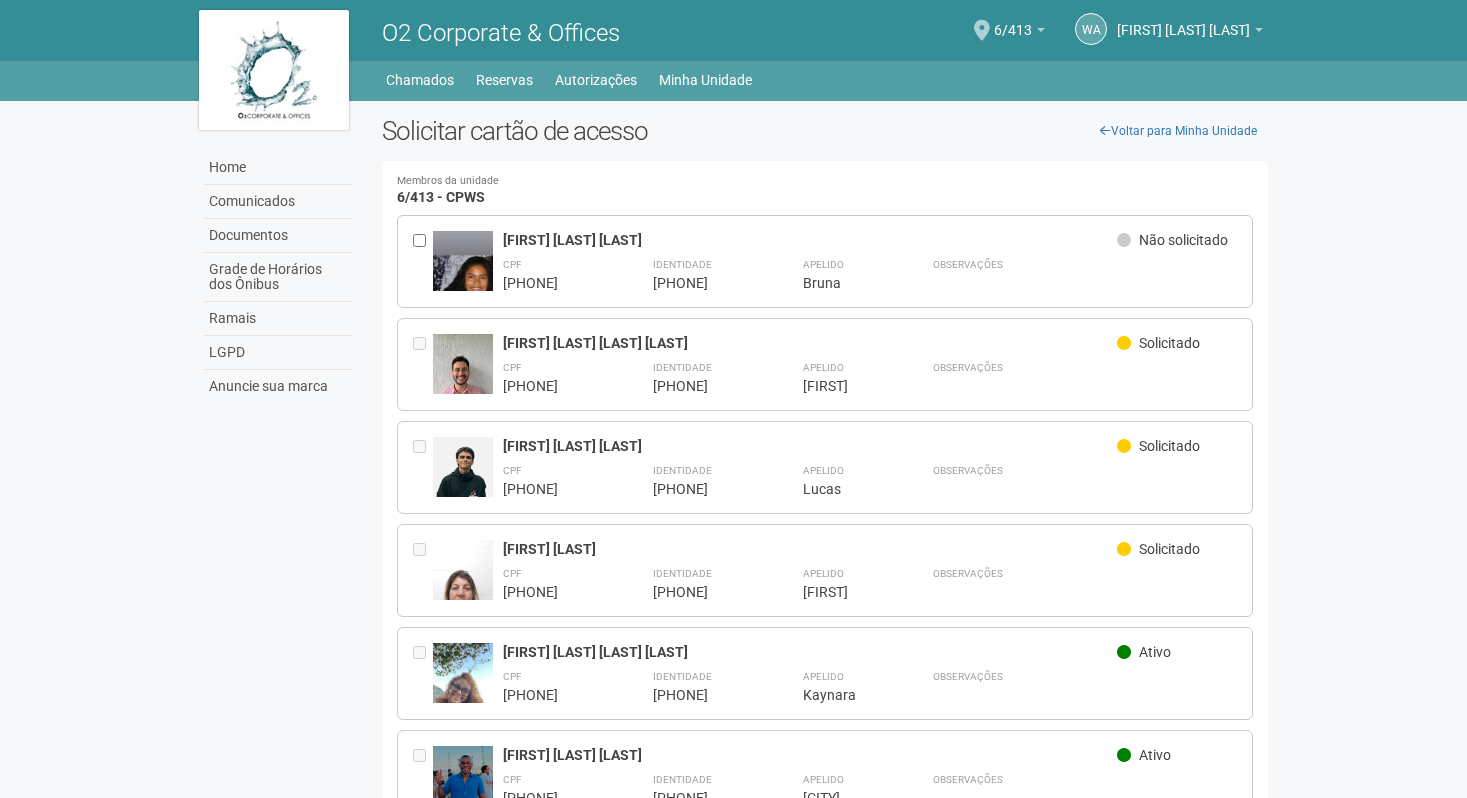 click at bounding box center (463, 261) 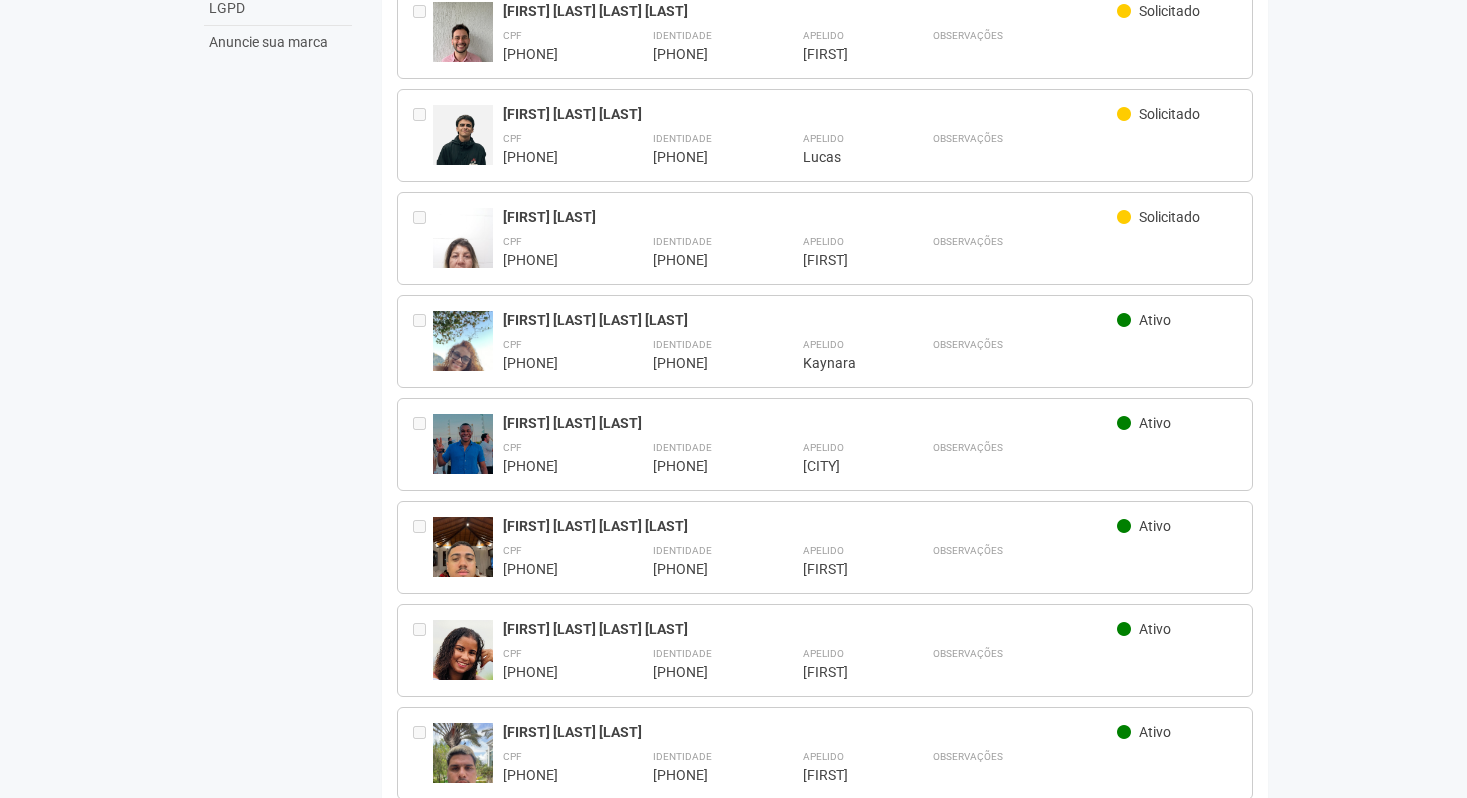 scroll, scrollTop: 460, scrollLeft: 0, axis: vertical 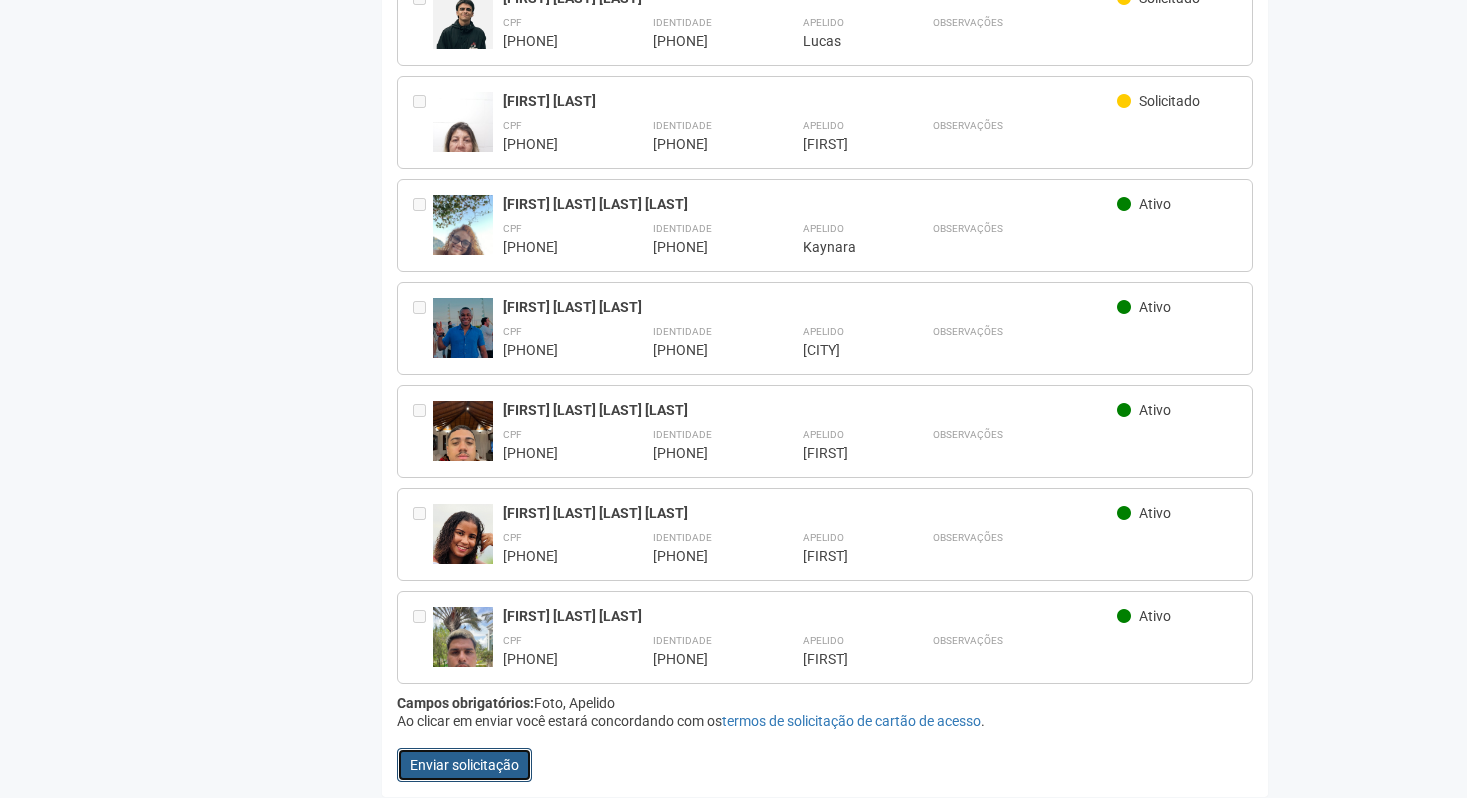 click on "Enviar solicitação" at bounding box center [464, 765] 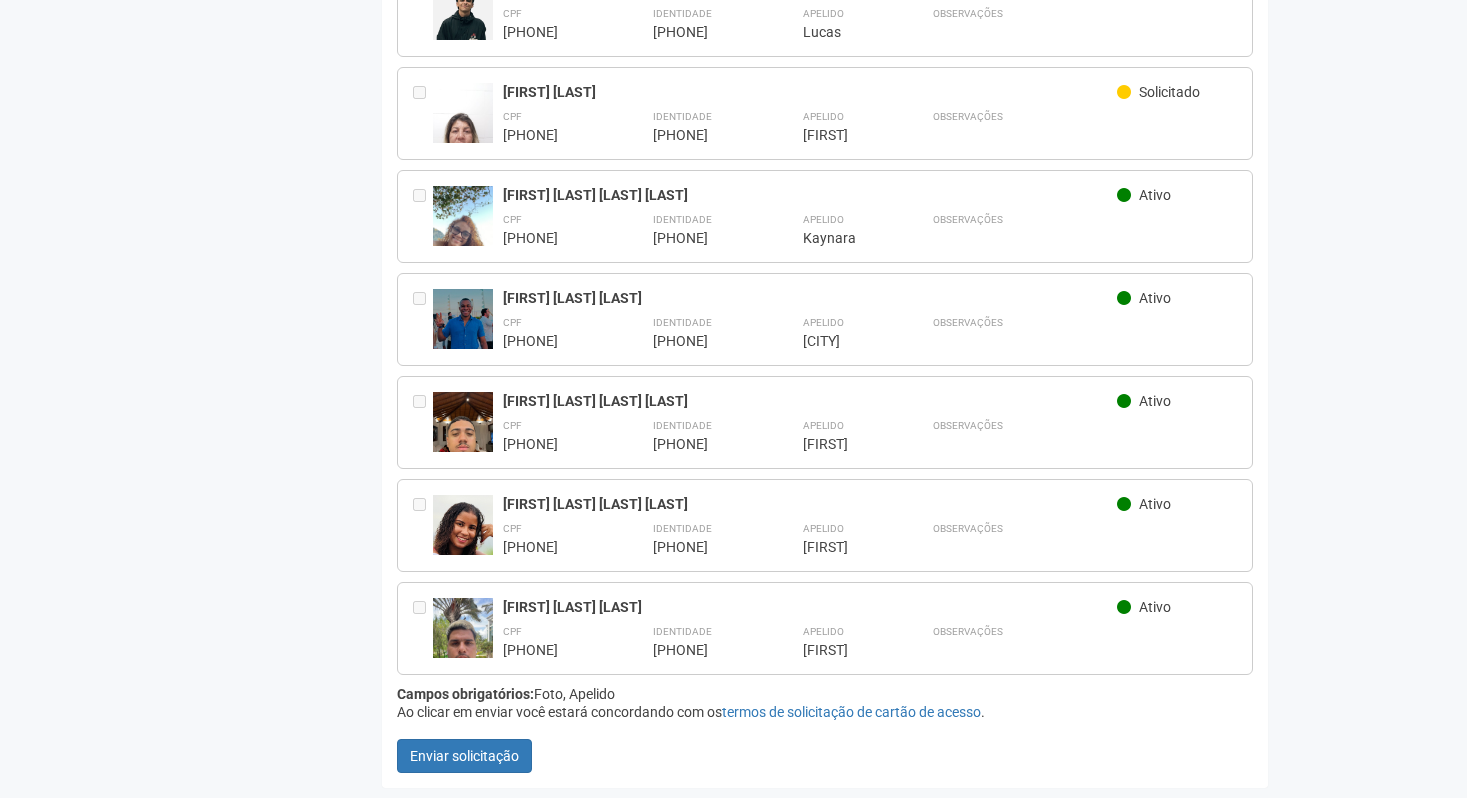 scroll, scrollTop: 0, scrollLeft: 0, axis: both 